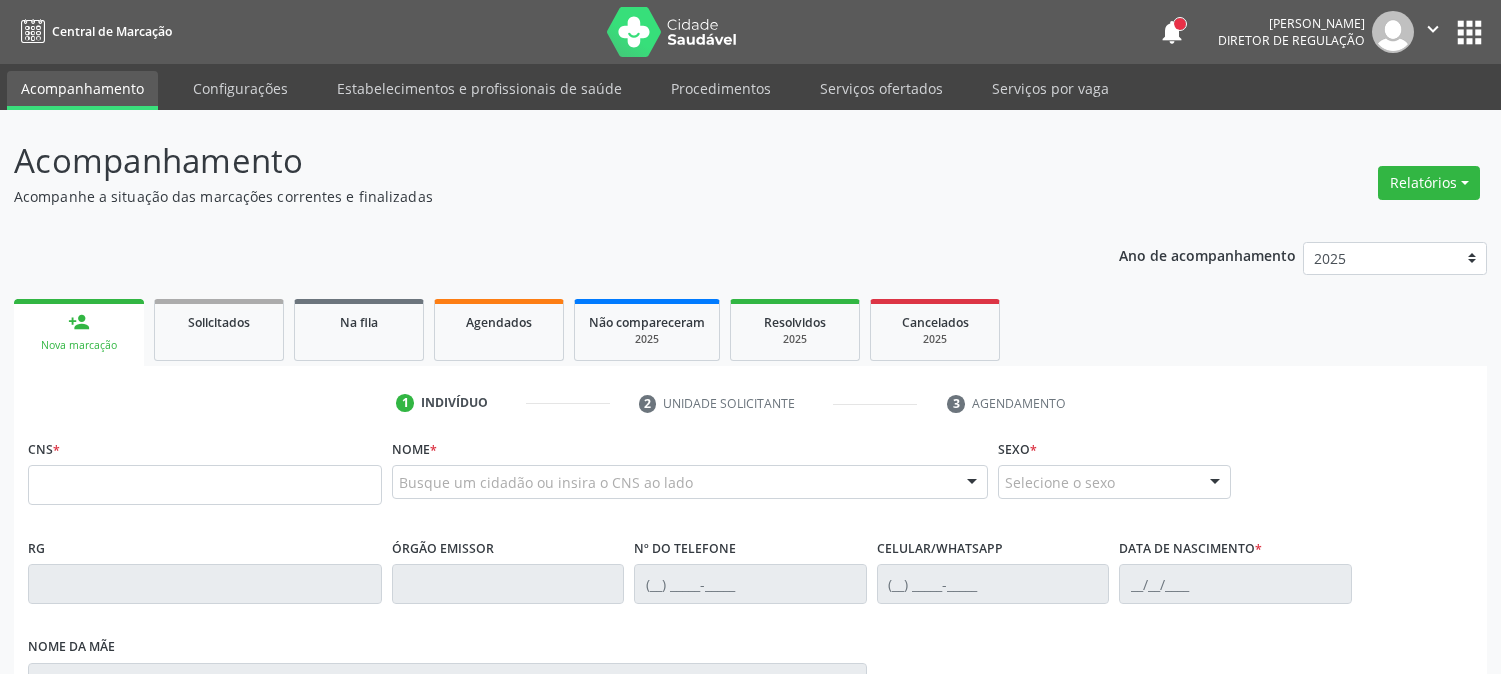 scroll, scrollTop: 0, scrollLeft: 0, axis: both 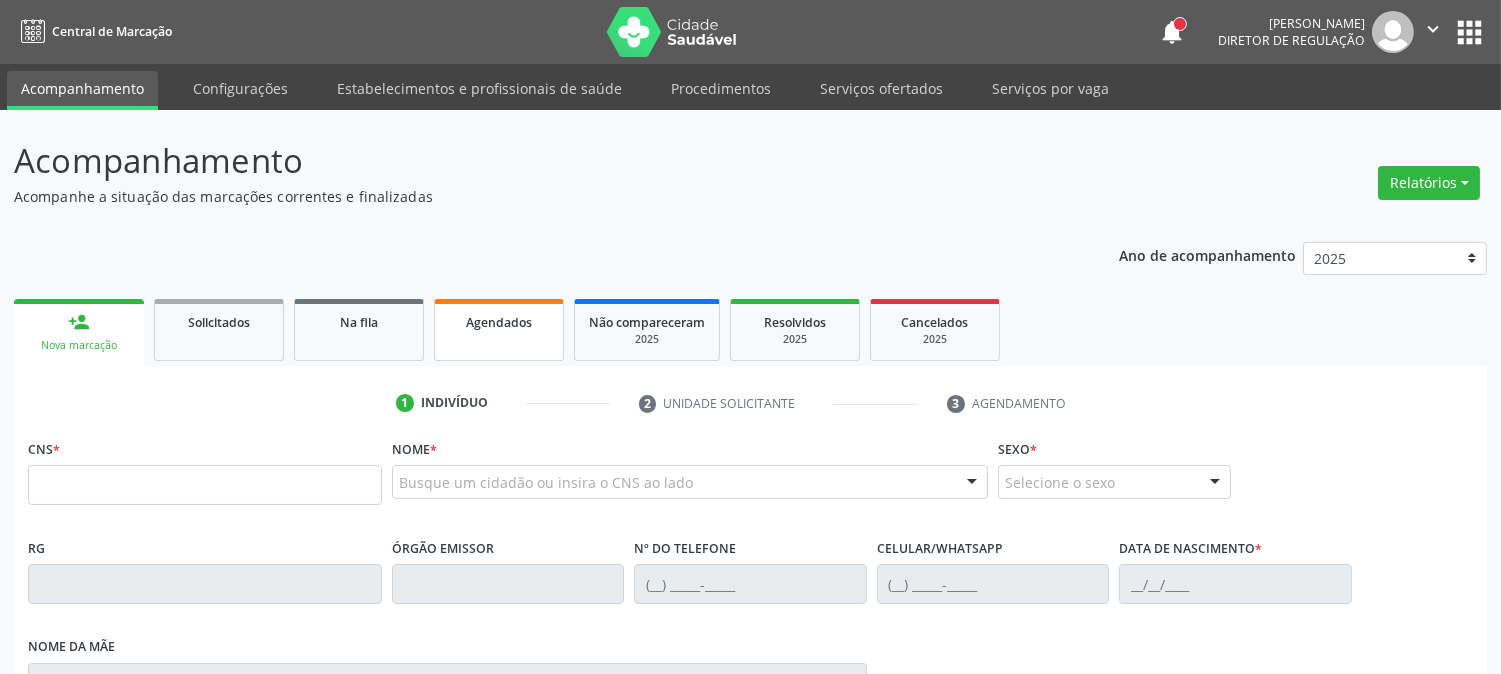 click on "Agendados" at bounding box center (499, 322) 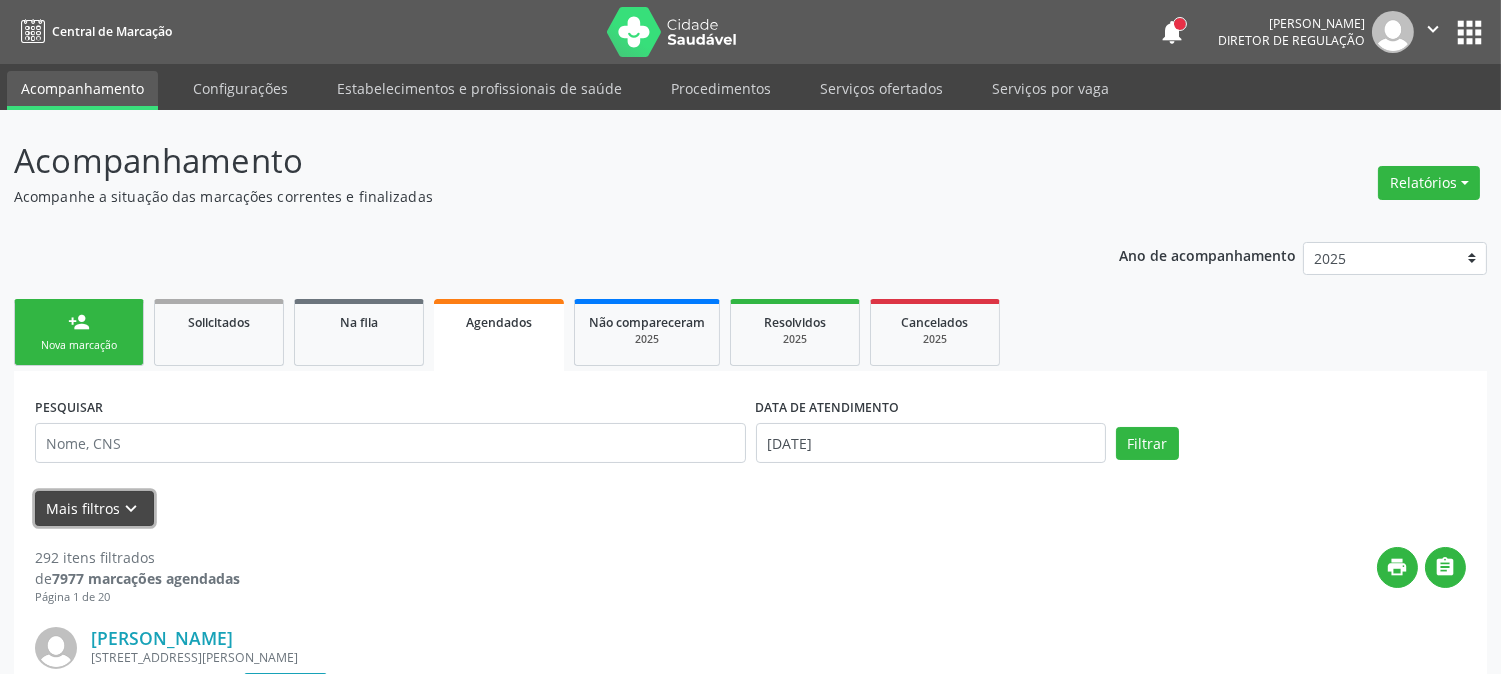 click on "keyboard_arrow_down" at bounding box center [132, 509] 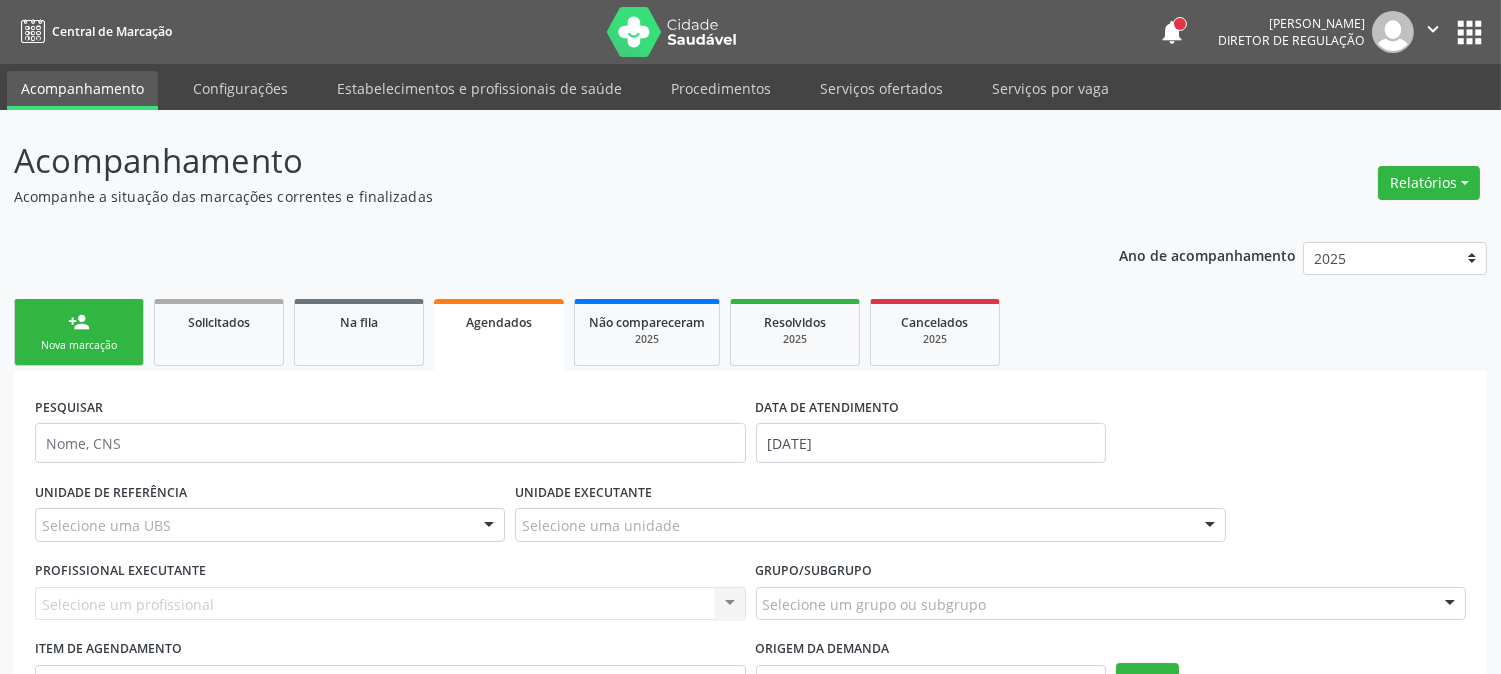 scroll, scrollTop: 222, scrollLeft: 0, axis: vertical 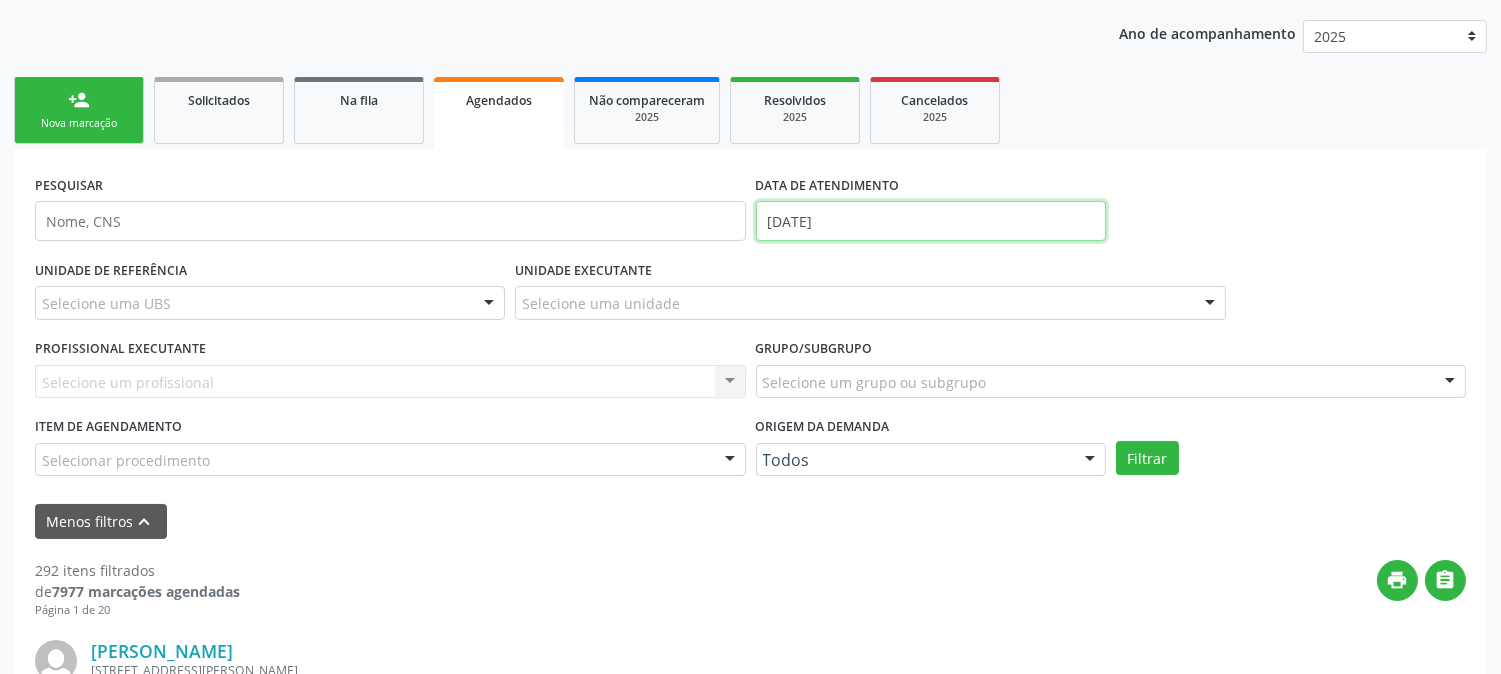 click on "[DATE]" at bounding box center [931, 221] 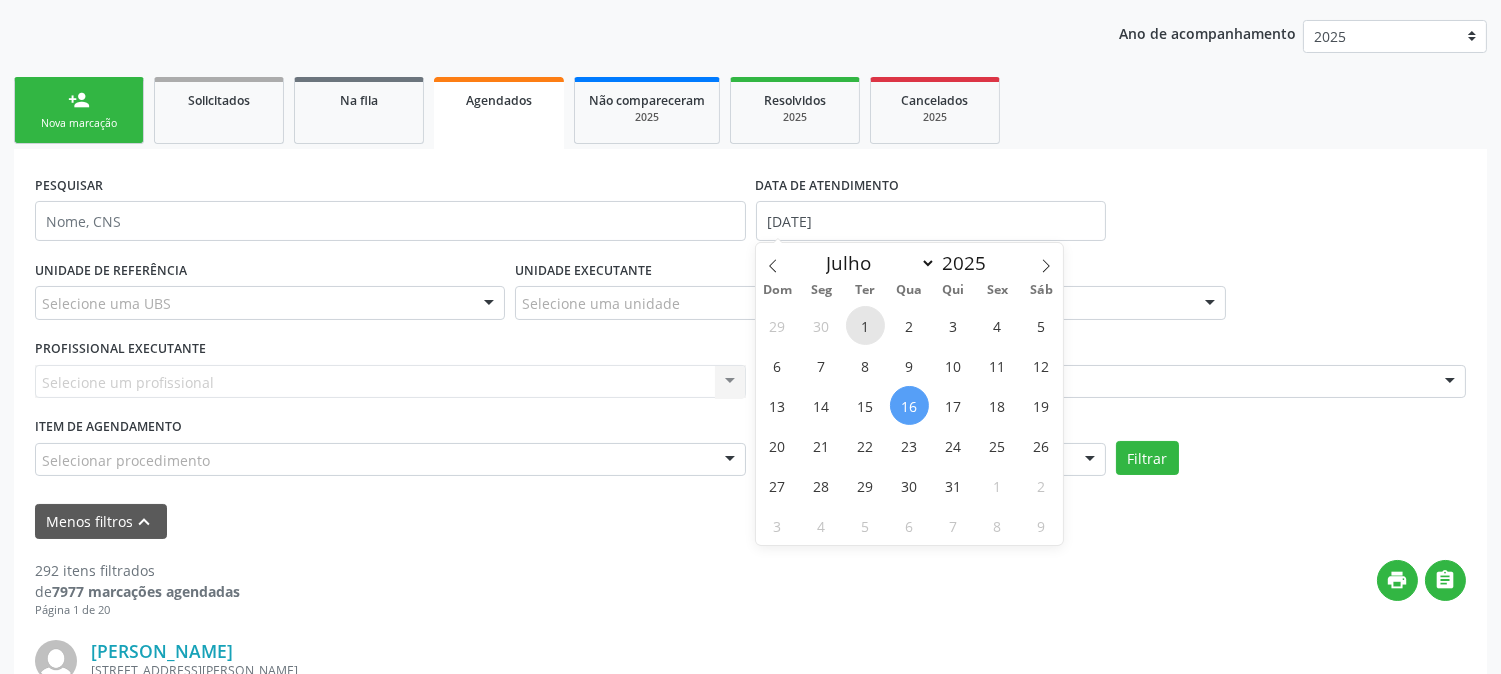 click on "1" at bounding box center (865, 325) 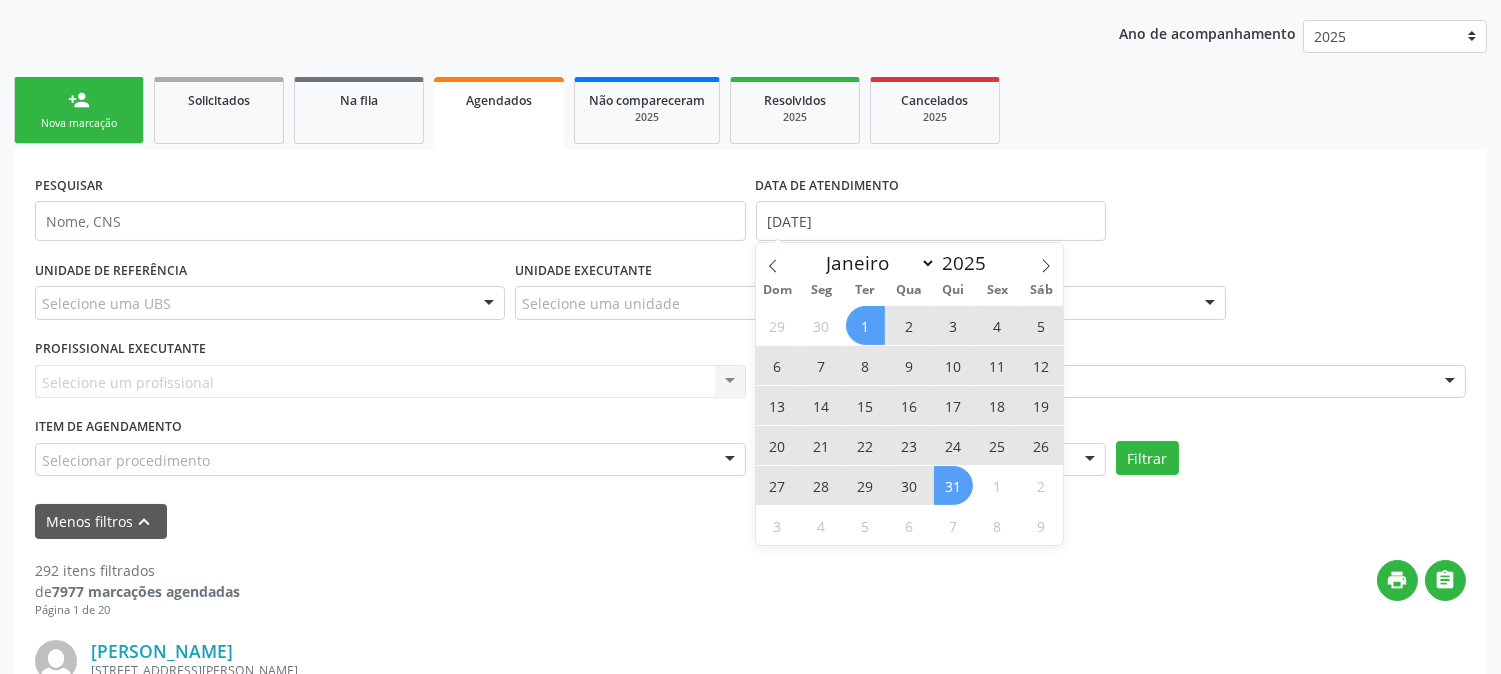 click on "31" at bounding box center [953, 485] 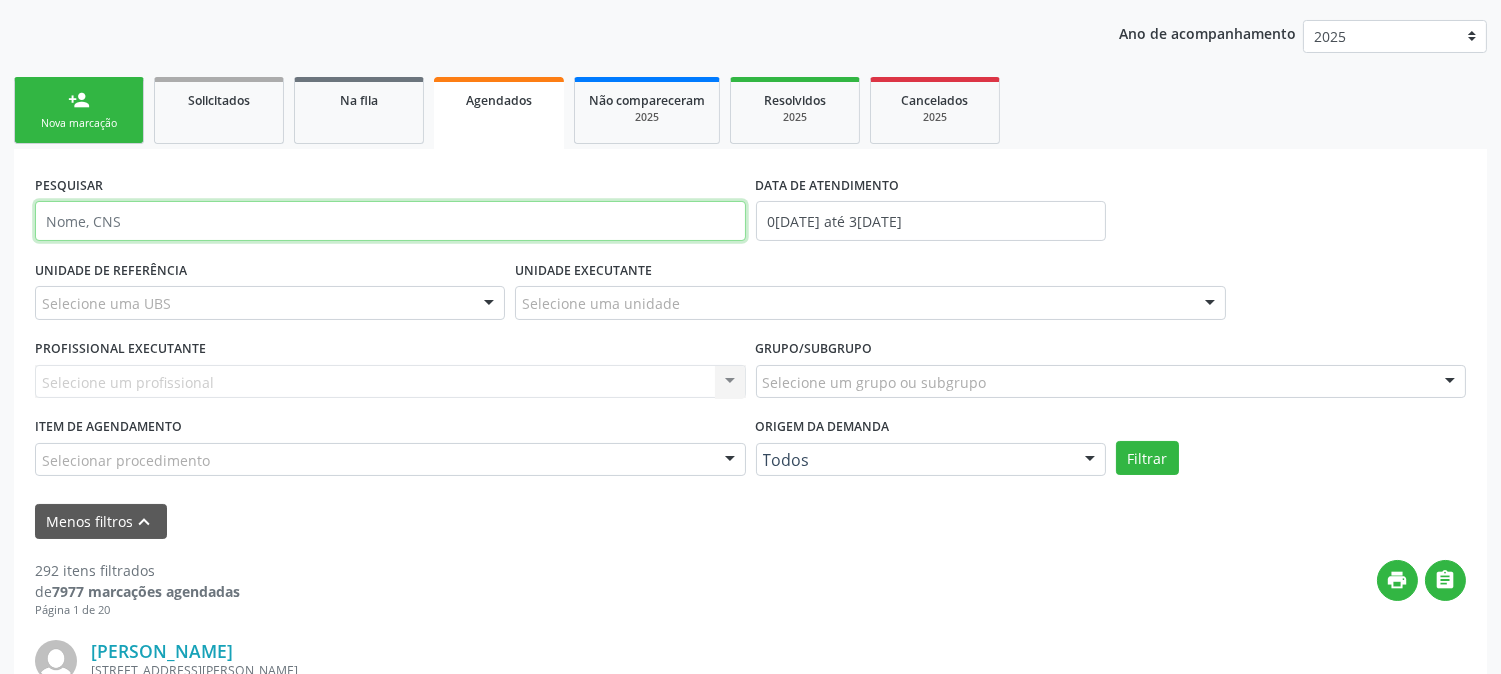 click at bounding box center [390, 221] 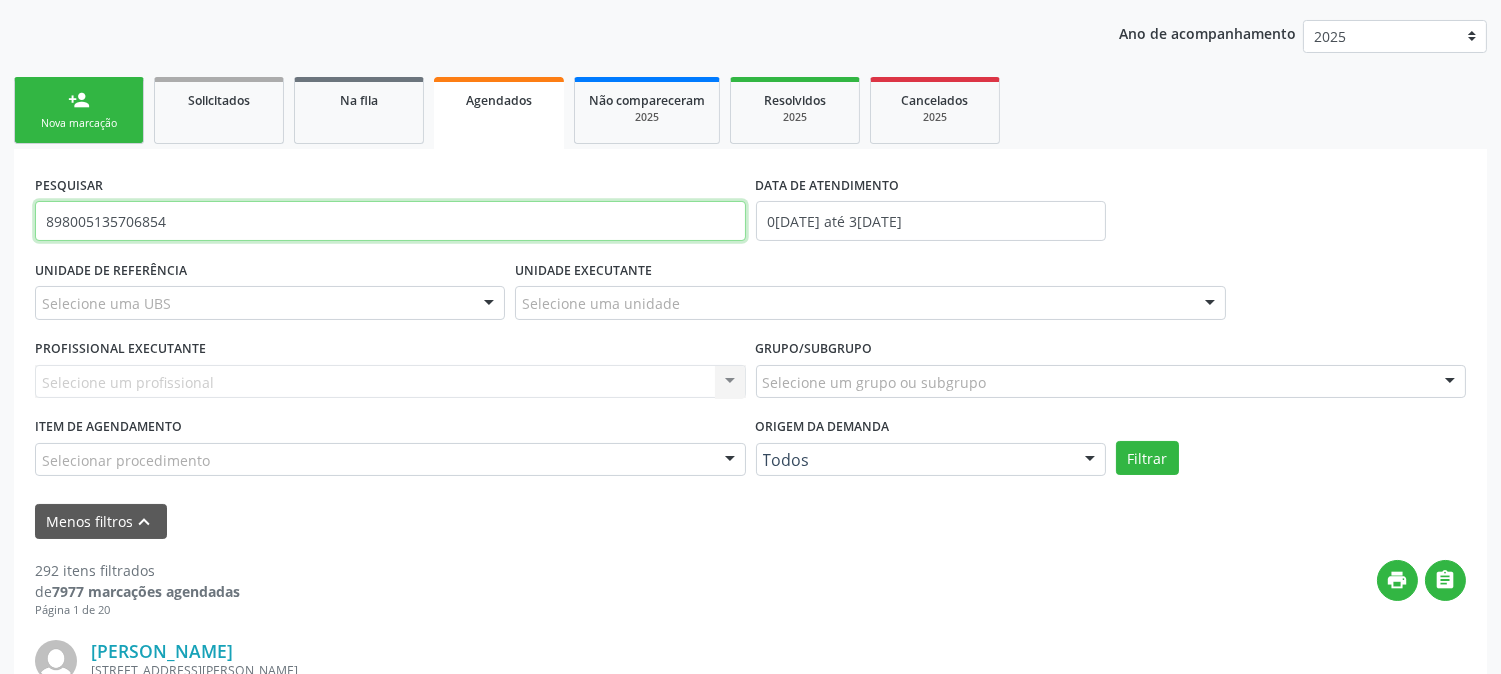 click on "Filtrar" at bounding box center (1147, 458) 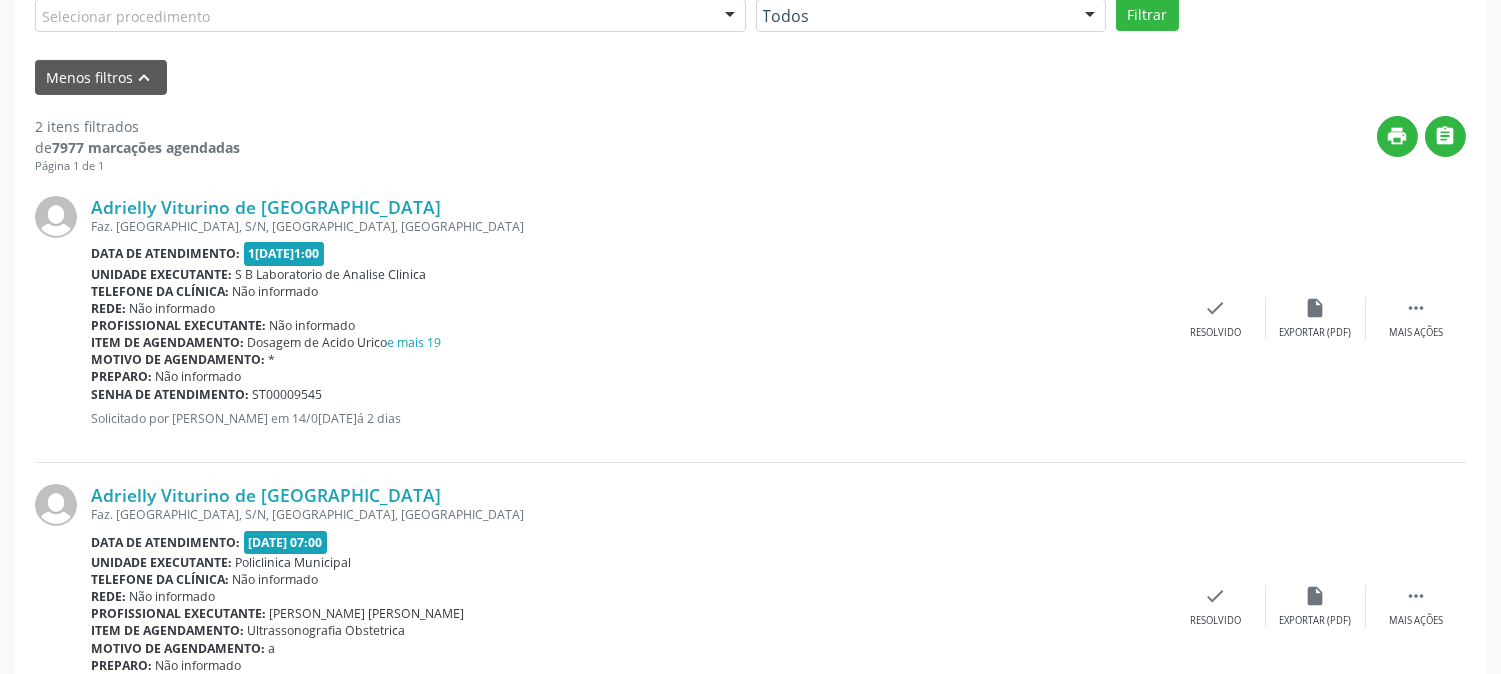 scroll, scrollTop: 776, scrollLeft: 0, axis: vertical 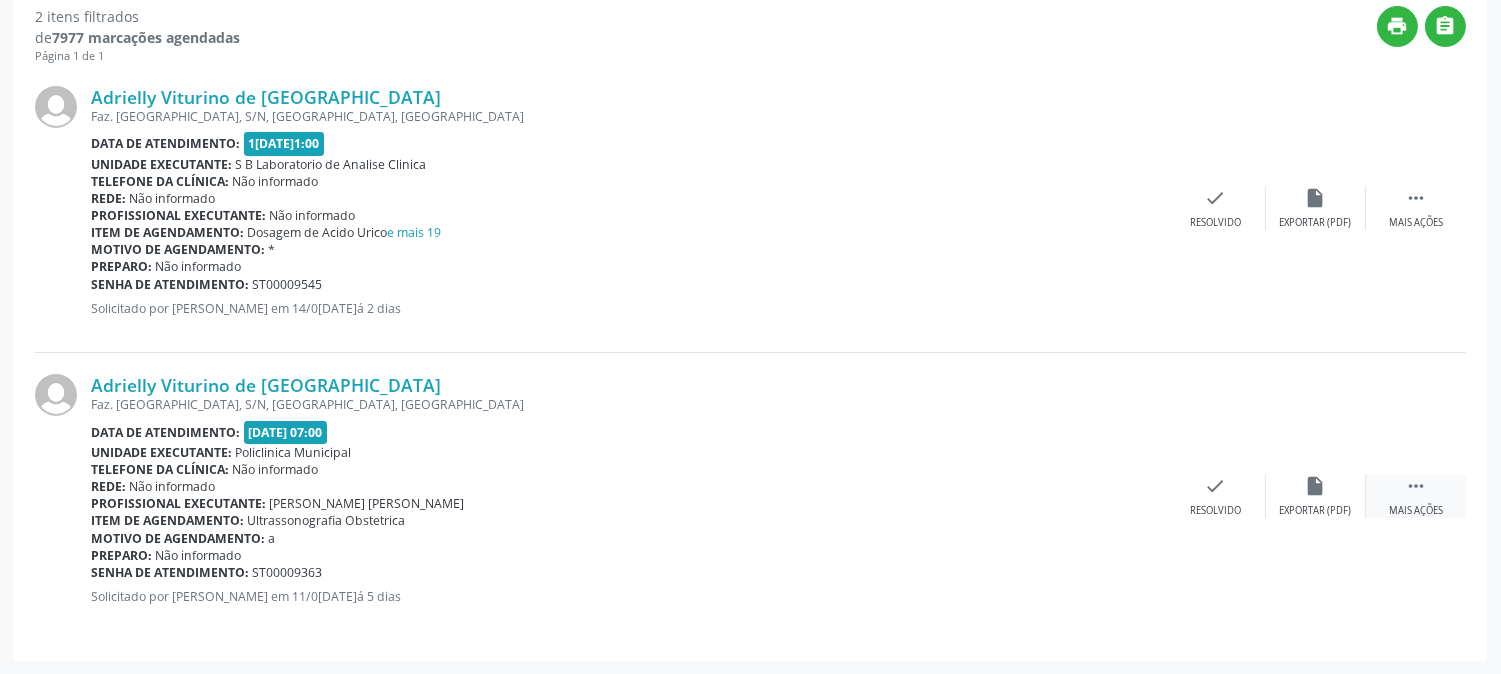 click on "
Mais ações" at bounding box center [1416, 496] 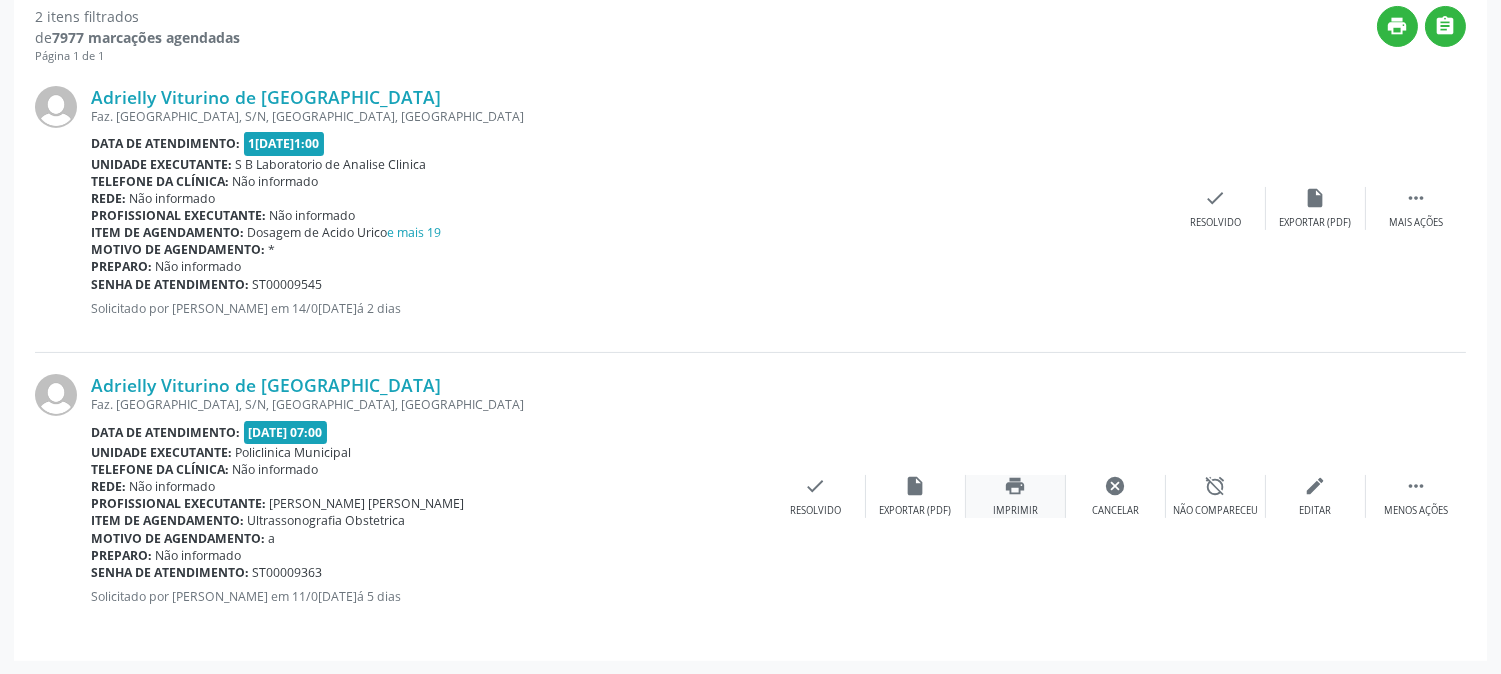 click on "Imprimir" at bounding box center (1015, 511) 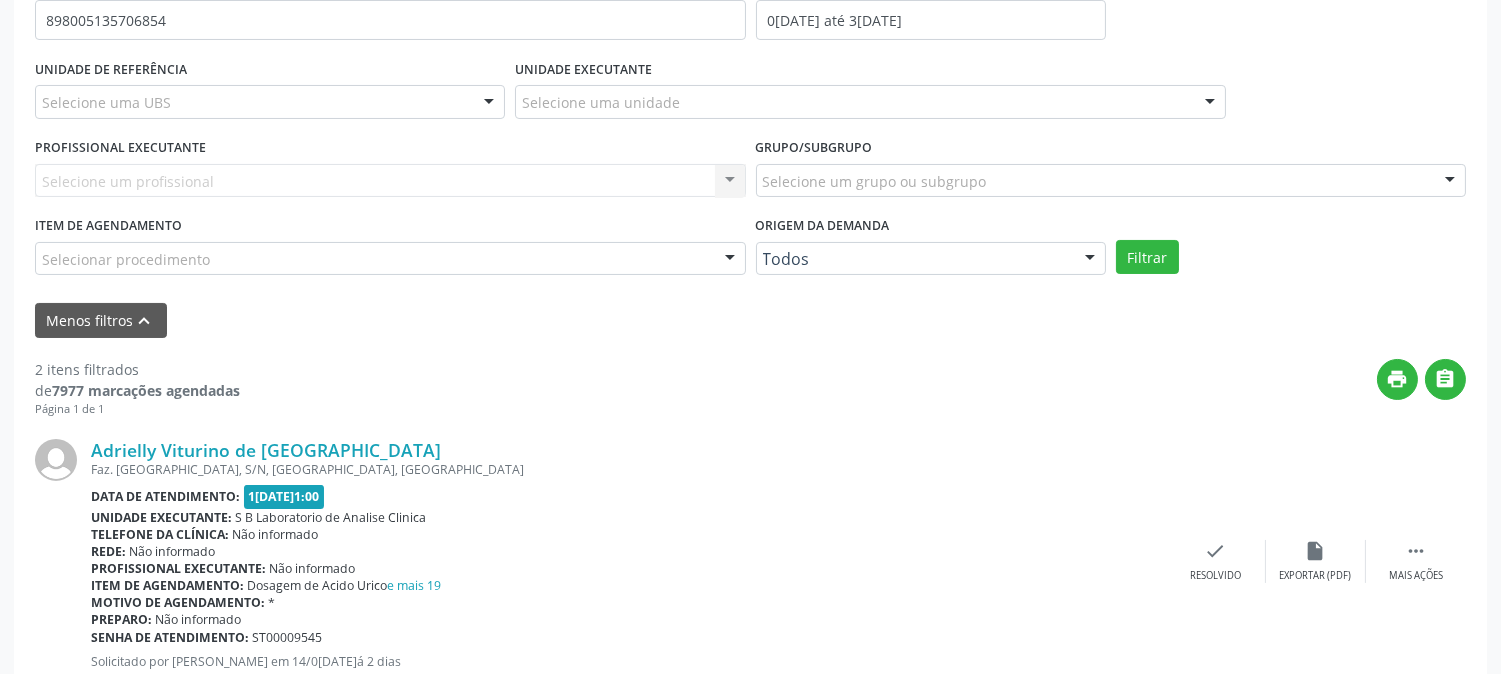 scroll, scrollTop: 332, scrollLeft: 0, axis: vertical 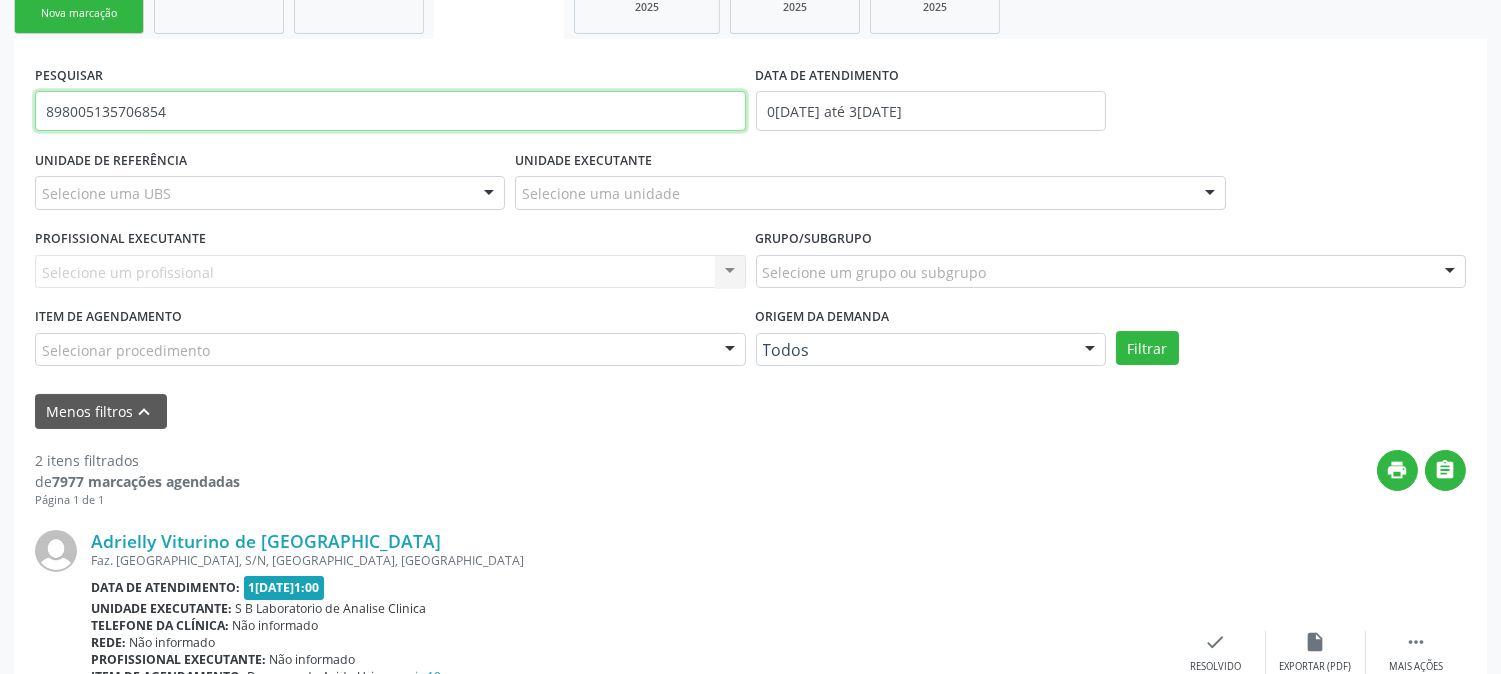 click on "898005135706854" at bounding box center (390, 111) 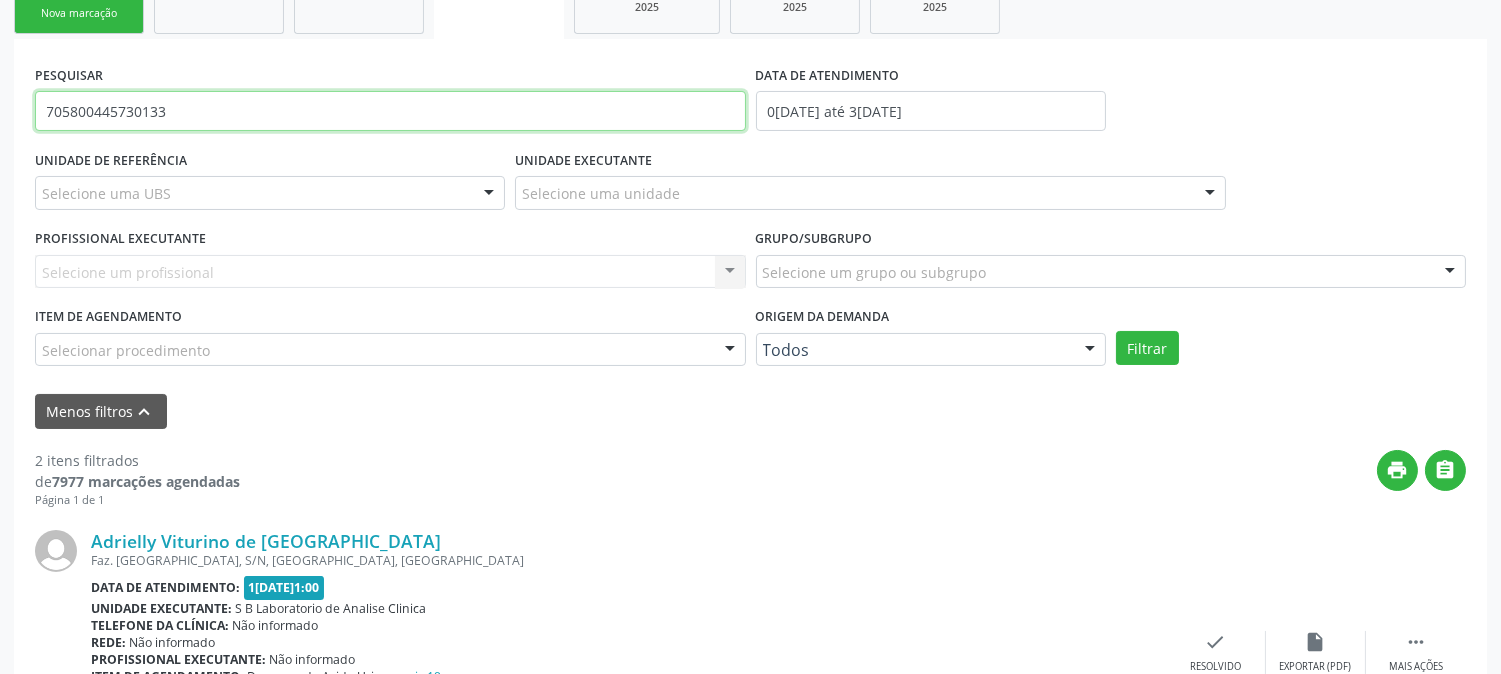 click on "Filtrar" at bounding box center [1147, 348] 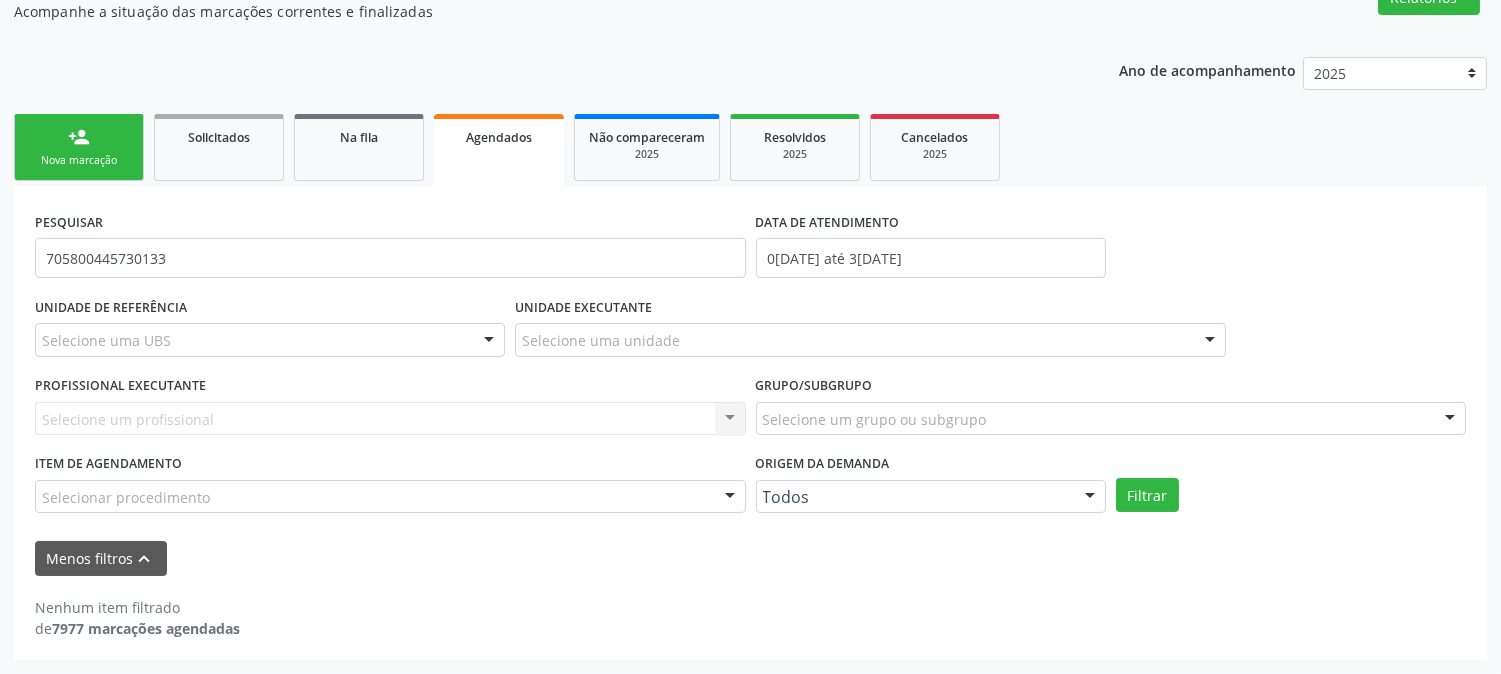 scroll, scrollTop: 184, scrollLeft: 0, axis: vertical 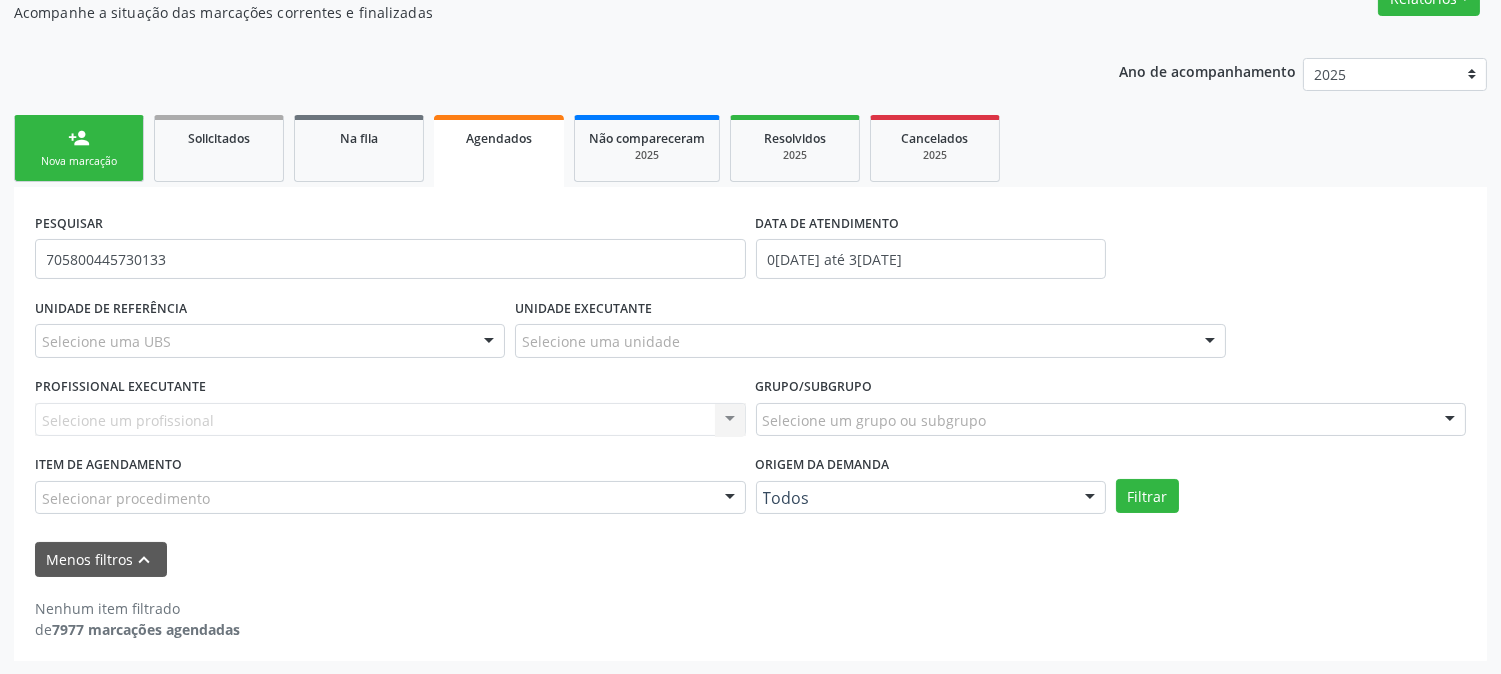 click on "Acompanhamento
Acompanhe a situação das marcações correntes e finalizadas
Relatórios
Acompanhamento
Consolidado
Agendamentos
Procedimentos realizados
Ano de acompanhamento
2025 2024
person_add
Nova marcação
Solicitados   Na fila   Agendados   Não compareceram
2025
Resolvidos
2025
Cancelados
2025
PESQUISAR
705800445730133
DATA DE ATENDIMENTO
0[DATE] até 3[DATE]
UNIDADE DE REFERÊNCIA
Selecione uma UBS
Todas as UBS   Usf do Mutirao   Usf Cohab   Usf Caicarinha da Penha Tauapiranga   Posto de Saude [PERSON_NAME]   Usf Borborema   Usf Bom Jesus I   Usf Ipsep   Usf Sao Cristovao   Usf Santa [PERSON_NAME]   Usf Cagep   Usf Caxixola   Usf Bom Jesus II   Usf Malhada Cortada   Usf [GEOGRAPHIC_DATA]   Usf Varzea Aabb" at bounding box center (750, 300) 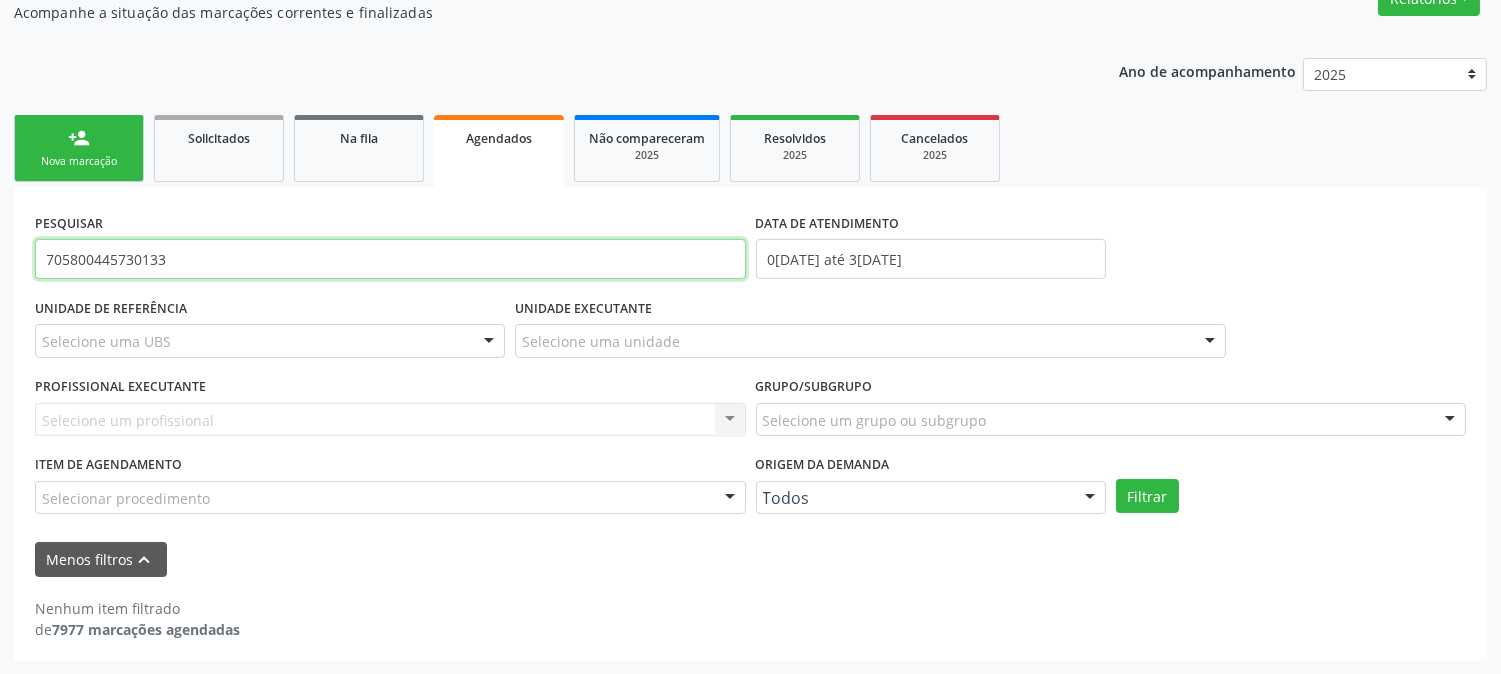 click on "705800445730133" at bounding box center [390, 259] 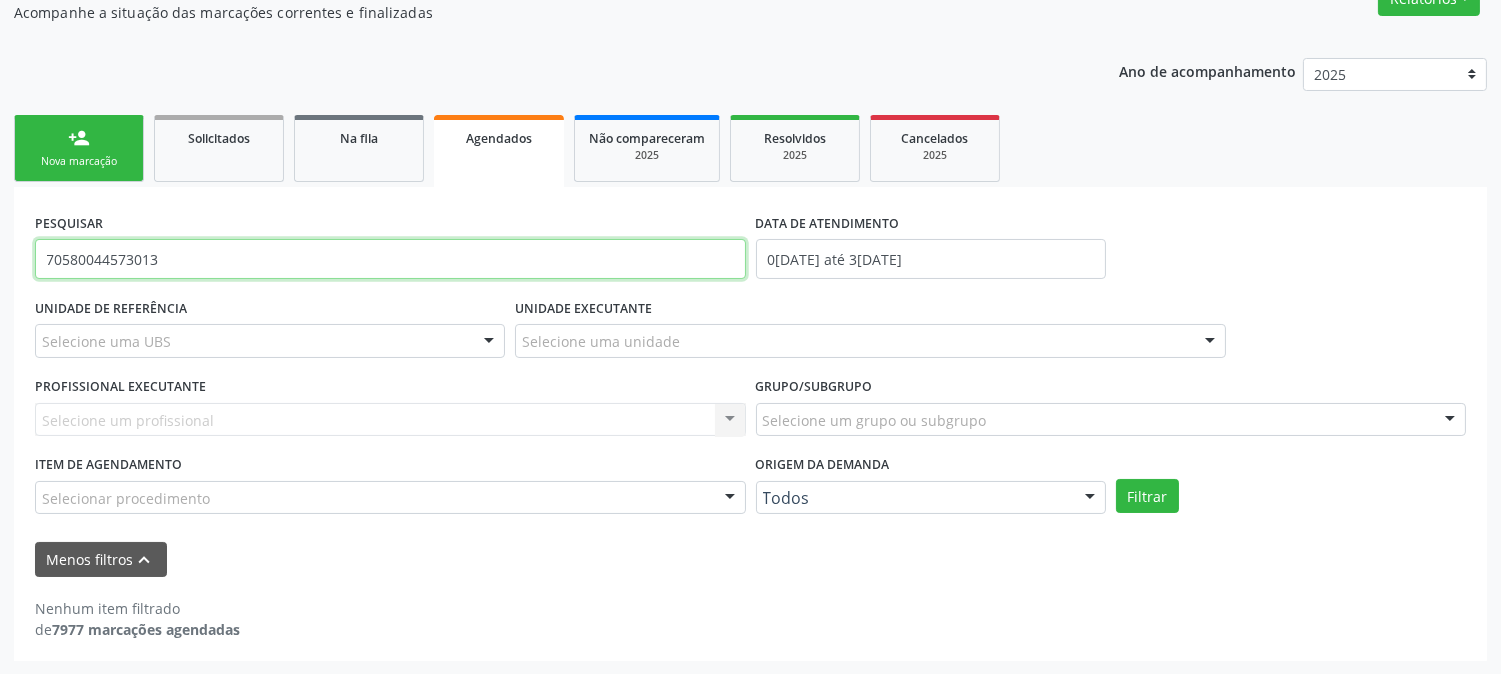 type on "705800445730133" 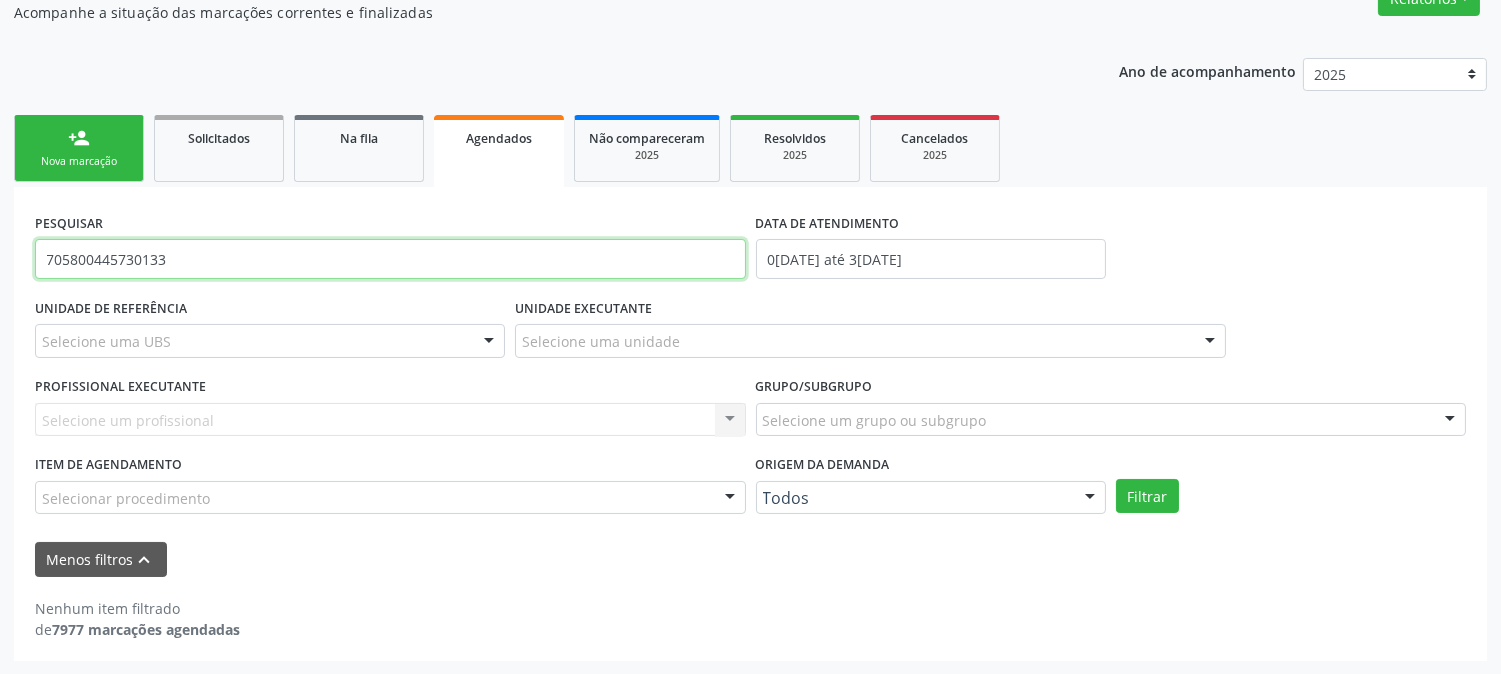 click on "Filtrar" at bounding box center (1147, 496) 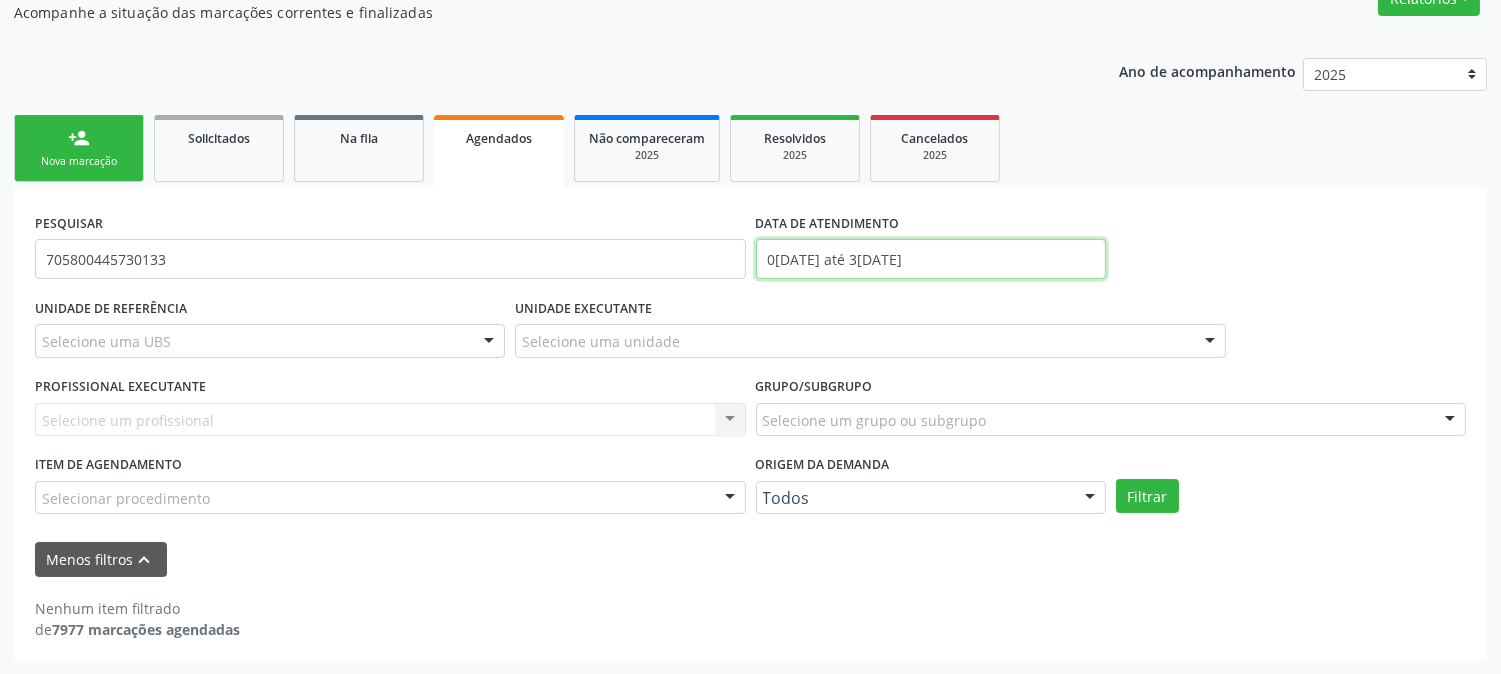 click on "0[DATE] até 3[DATE]" at bounding box center (931, 259) 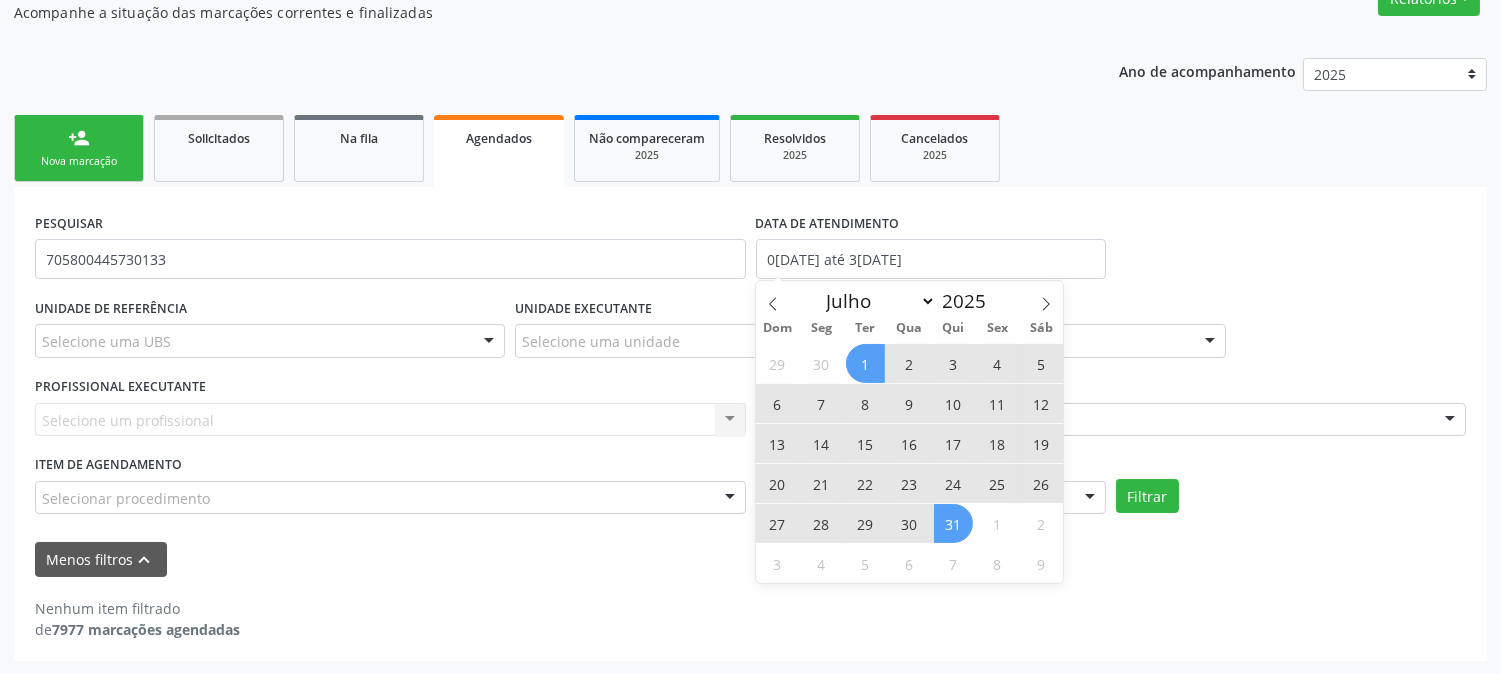 click on "UNIDADE EXECUTANTE" at bounding box center [583, 308] 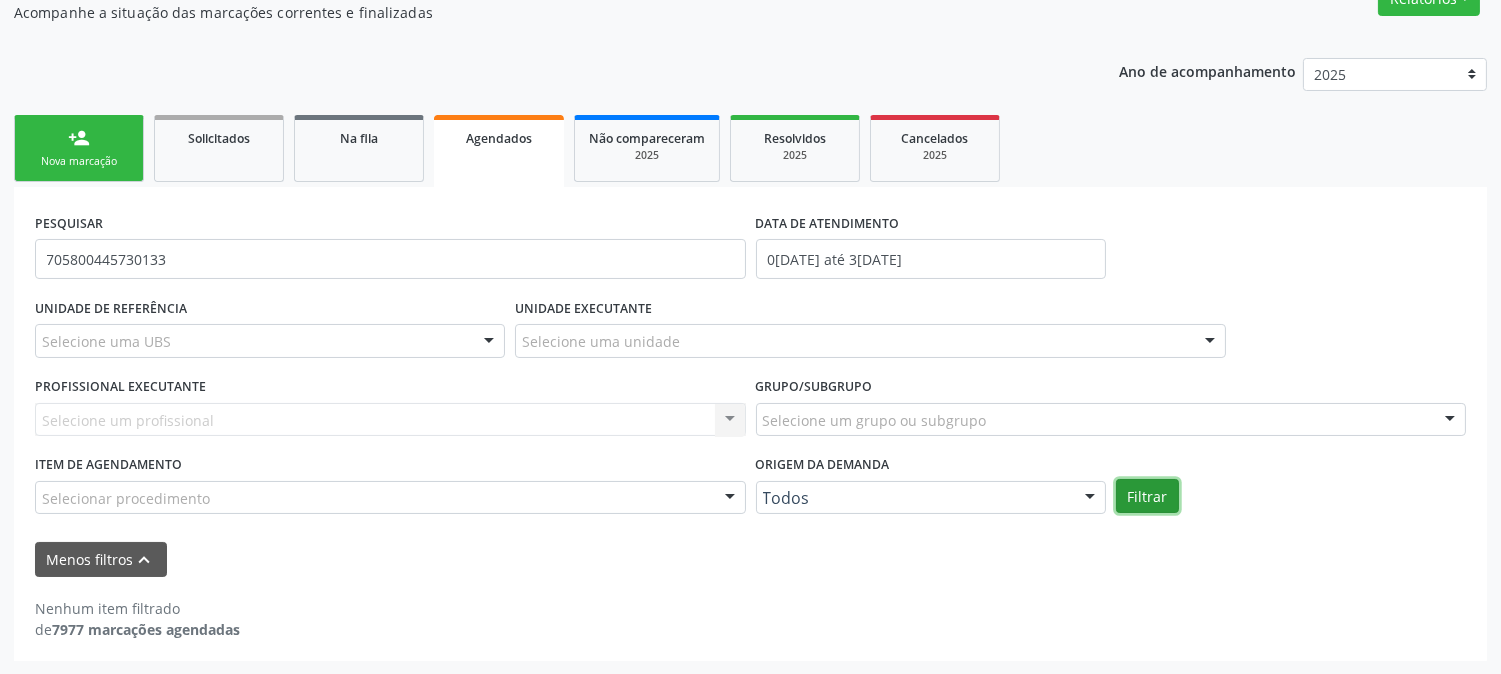 click on "Filtrar" at bounding box center [1147, 496] 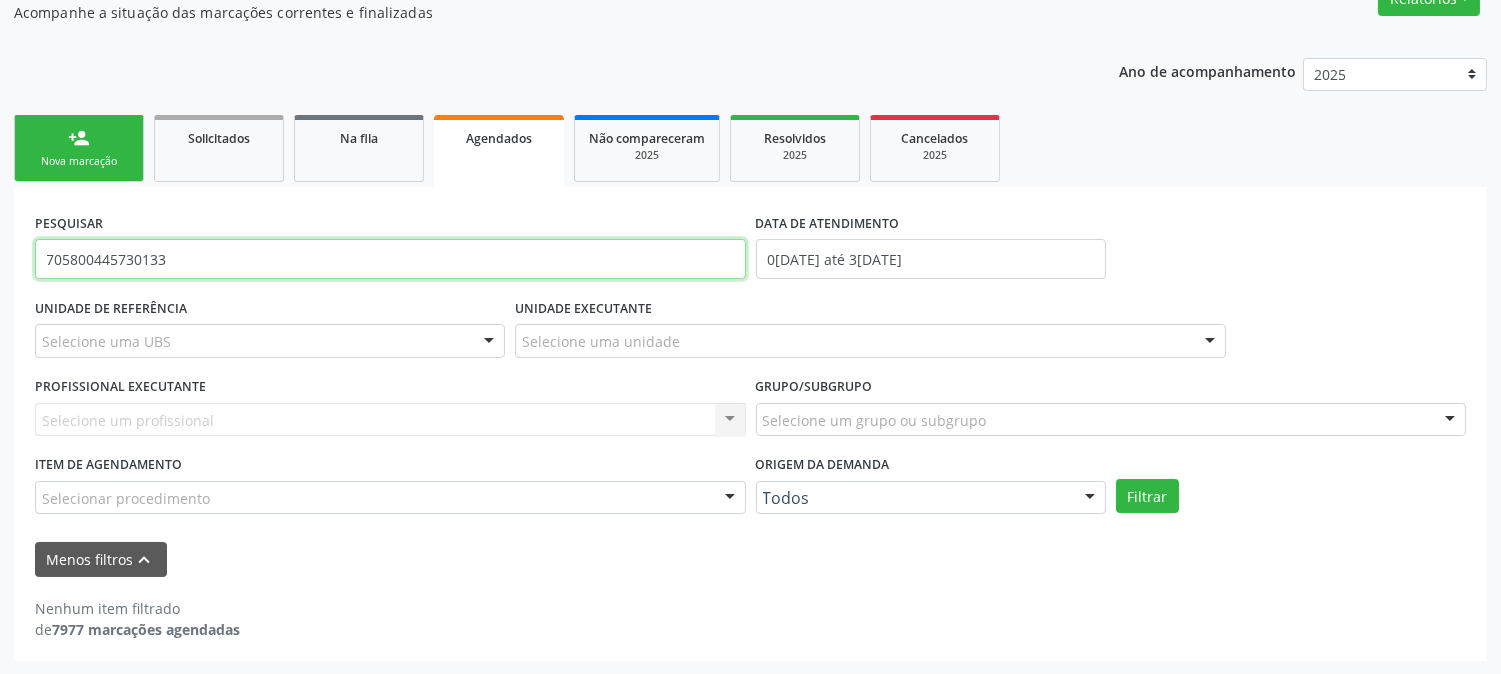 click on "705800445730133" at bounding box center [390, 259] 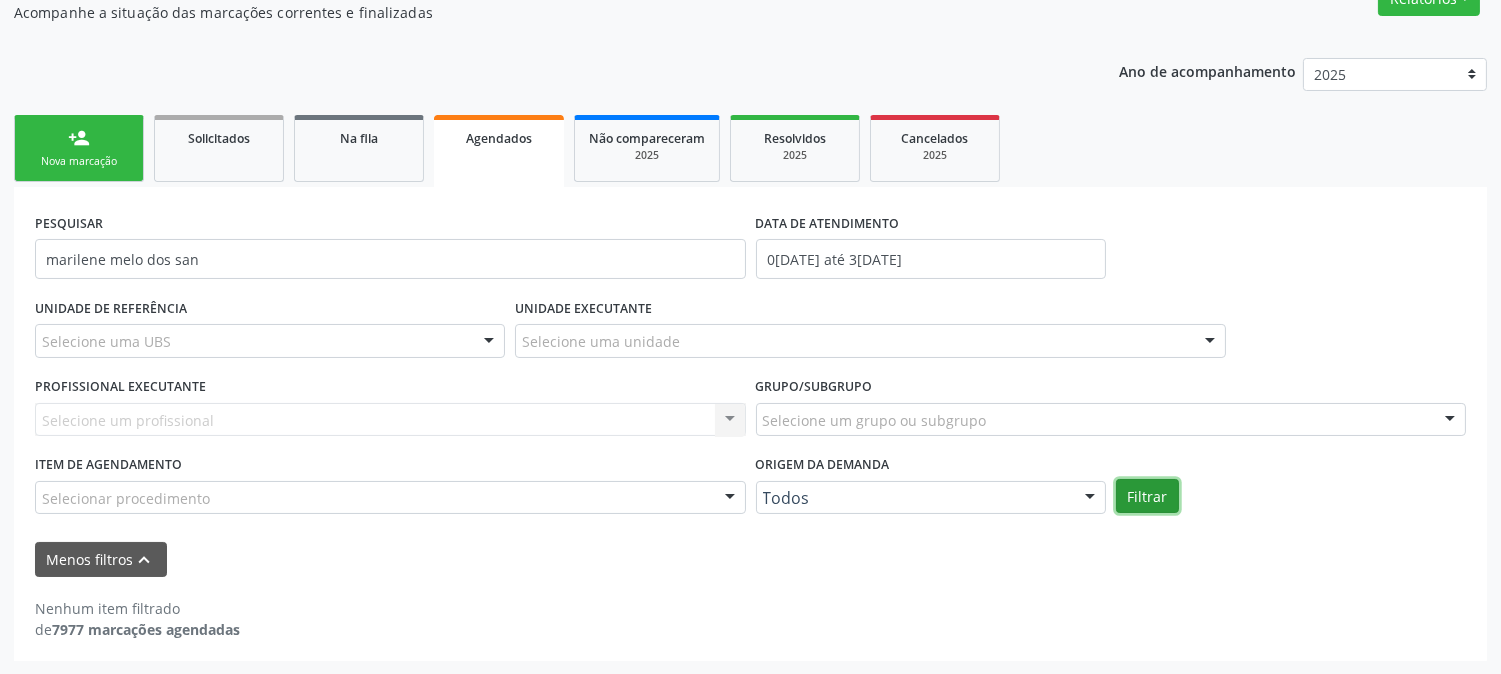 click on "Filtrar" at bounding box center [1147, 496] 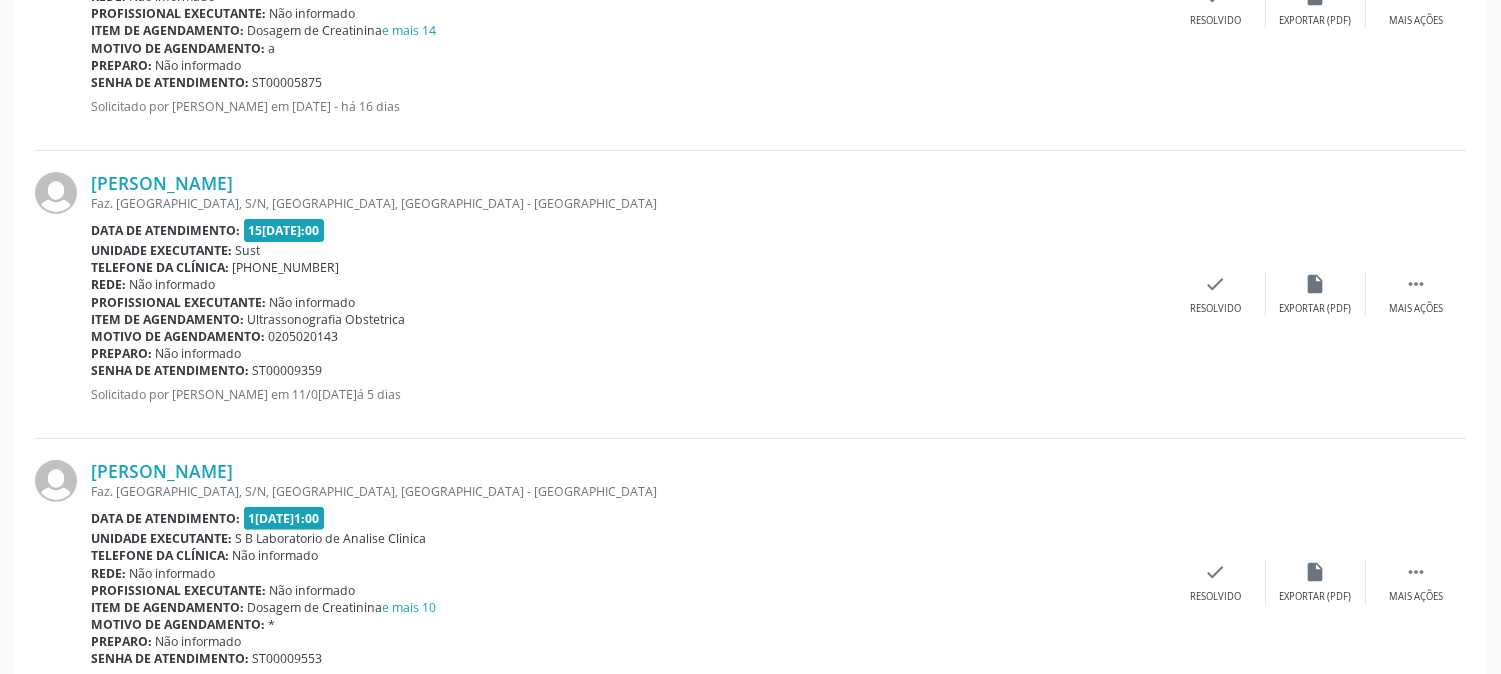 scroll, scrollTop: 1352, scrollLeft: 0, axis: vertical 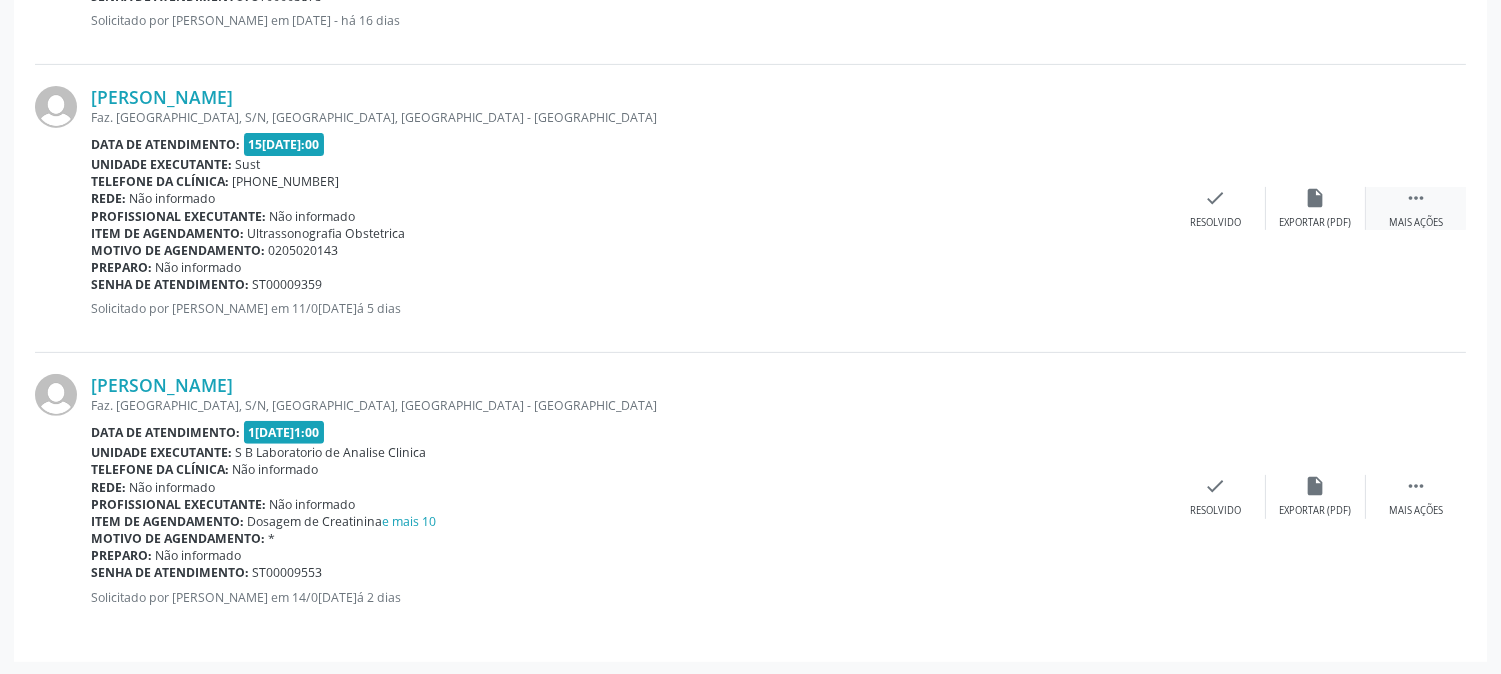 click on "" at bounding box center (1416, 198) 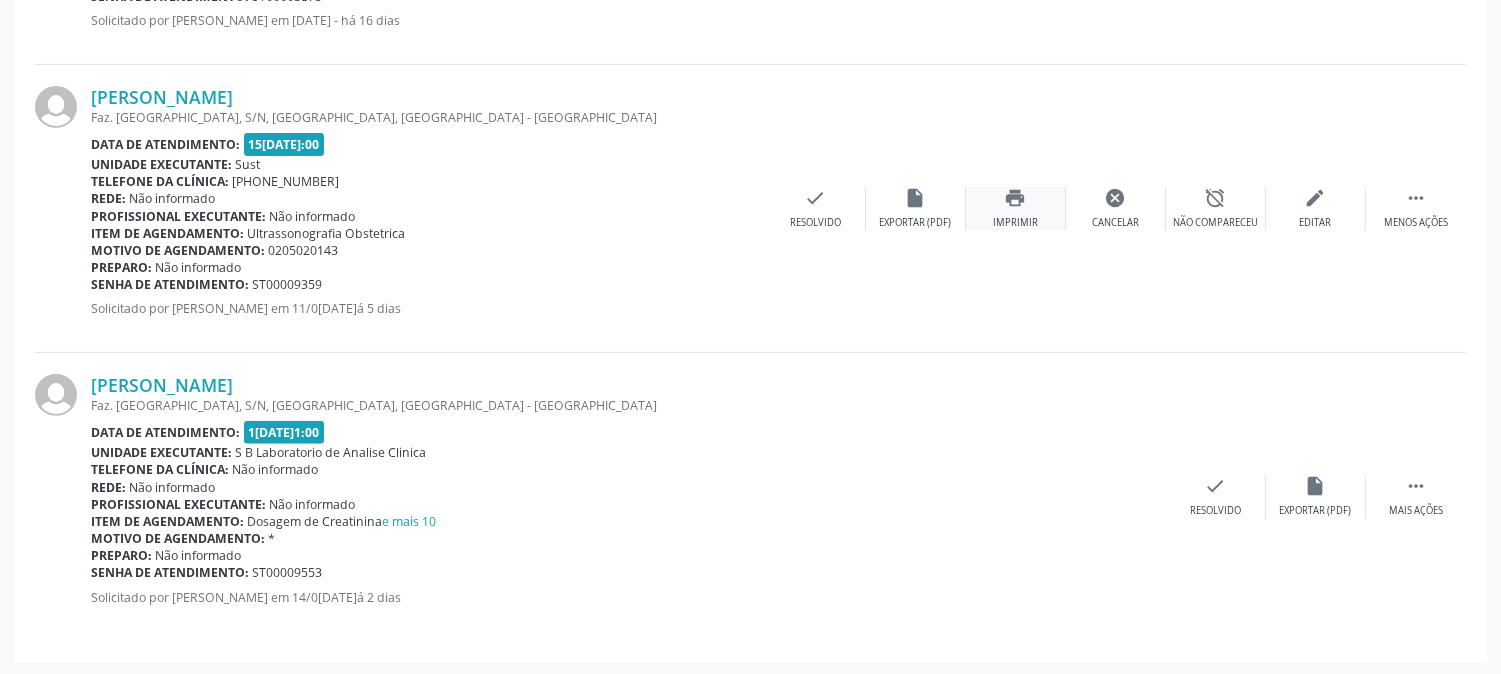 click on "Imprimir" at bounding box center (1015, 223) 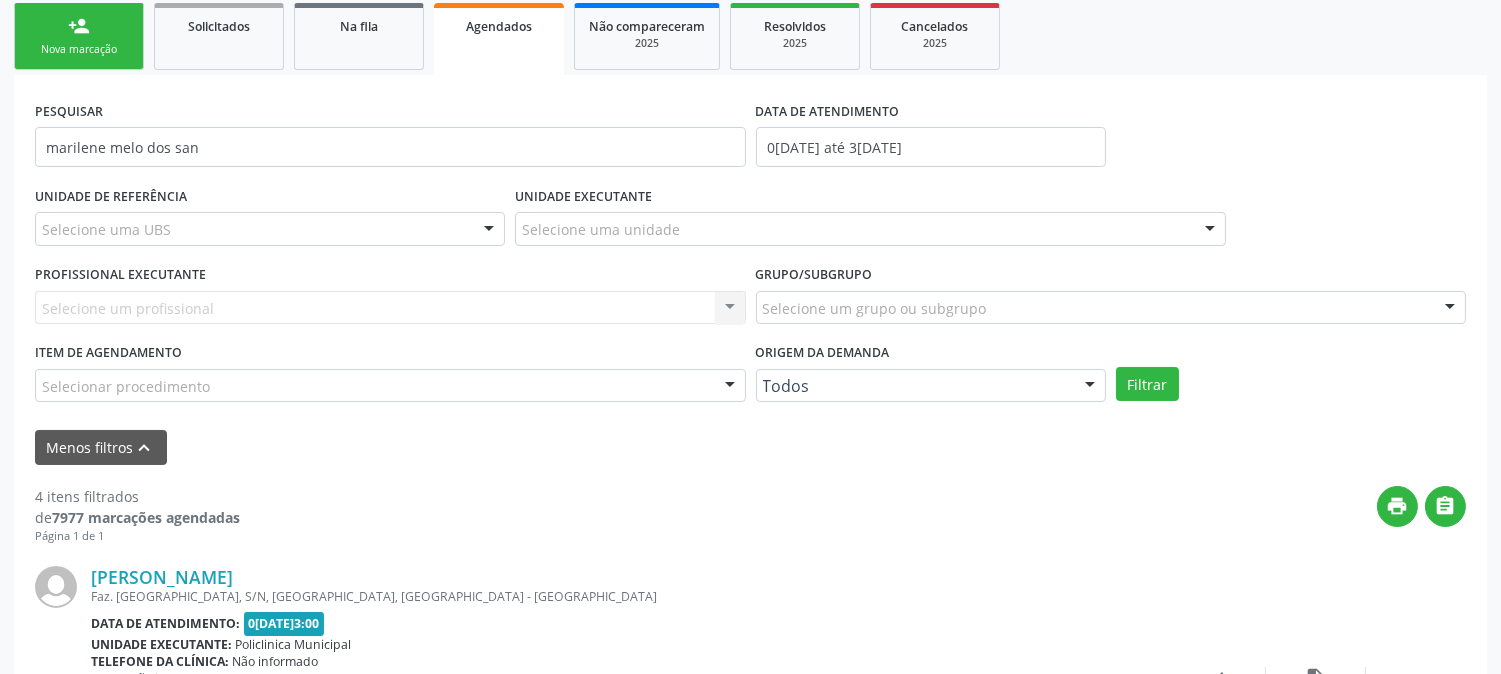 scroll, scrollTop: 241, scrollLeft: 0, axis: vertical 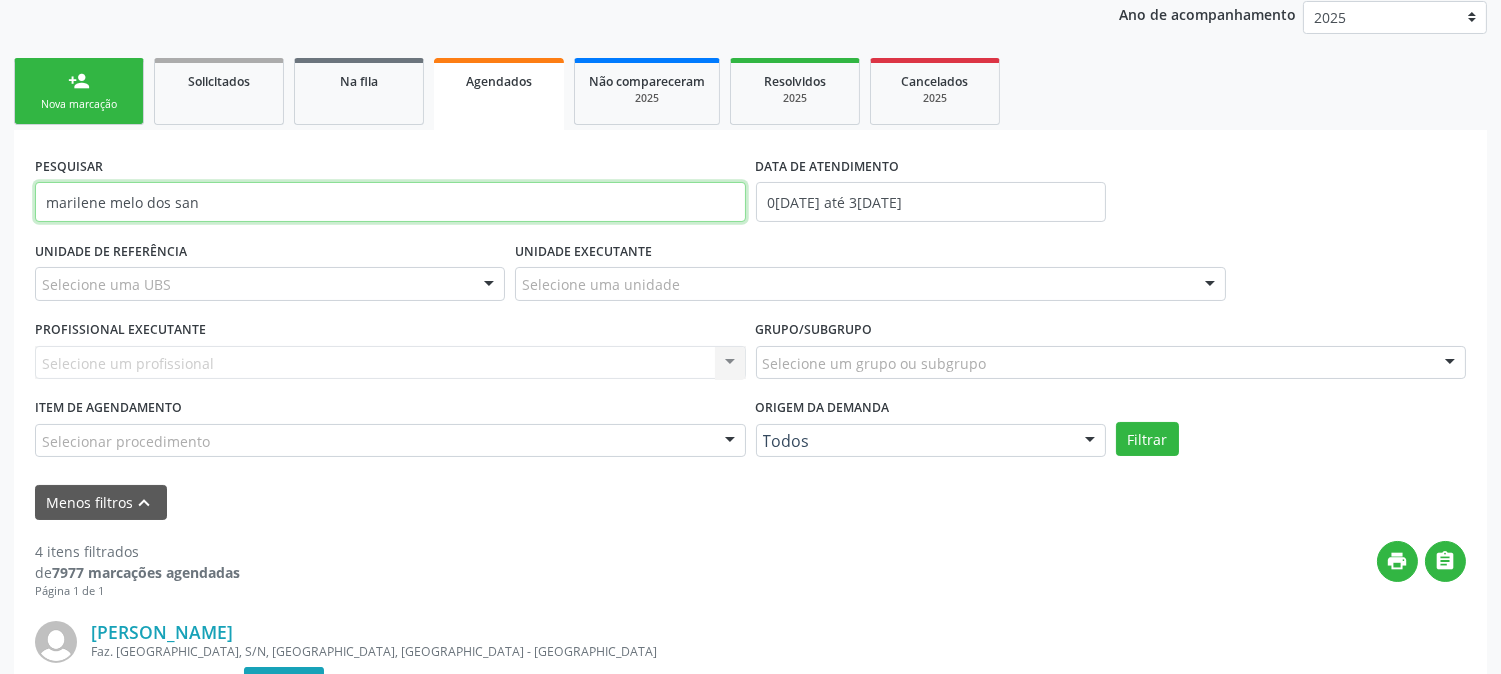 drag, startPoint x: 341, startPoint y: 211, endPoint x: 0, endPoint y: 153, distance: 345.89737 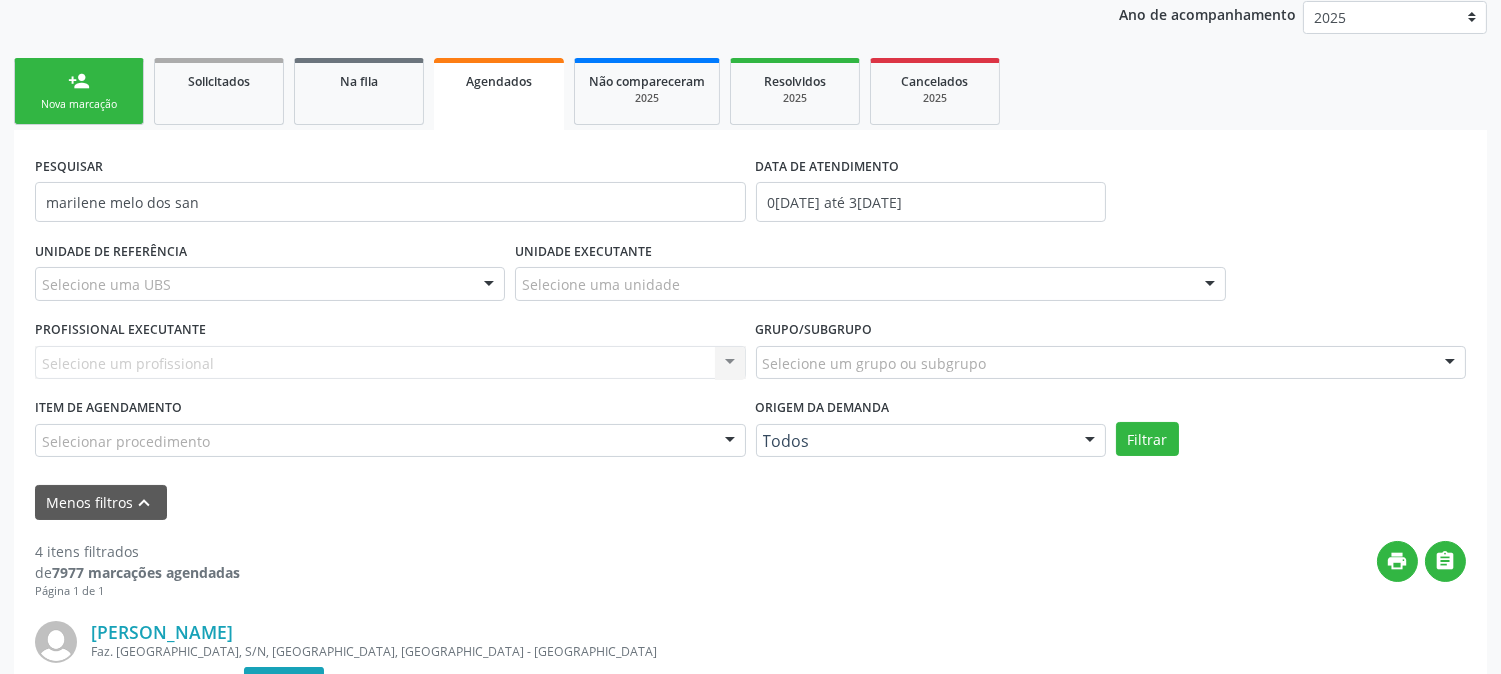 click on "Acompanhamento
Acompanhe a situação das marcações correntes e finalizadas
Relatórios
Acompanhamento
Consolidado
Agendamentos
Procedimentos realizados
Ano de acompanhamento
2025 2024
person_add
Nova marcação
Solicitados   Na fila   Agendados   Não compareceram
2025
Resolvidos
2025
Cancelados
2025
PESQUISAR
[PERSON_NAME] dos san
DATA DE ATENDIMENTO
0[DATE] até 3[DATE]
UNIDADE DE REFERÊNCIA
Selecione uma UBS
Todas as UBS   Usf do Mutirao   Usf Cohab   Usf Caicarinha da Penha Tauapiranga   Posto de Saude [PERSON_NAME]   Usf Borborema   Usf Bom Jesus I   Usf Ipsep   Usf Sao Cristovao   Usf Santa [PERSON_NAME]   Usf Cagep   Usf Caxixola   Usf Bom Jesus II   Usf Malhada Cortada   Usf [GEOGRAPHIC_DATA]   Usf Varzea Aabb" at bounding box center [750, 828] 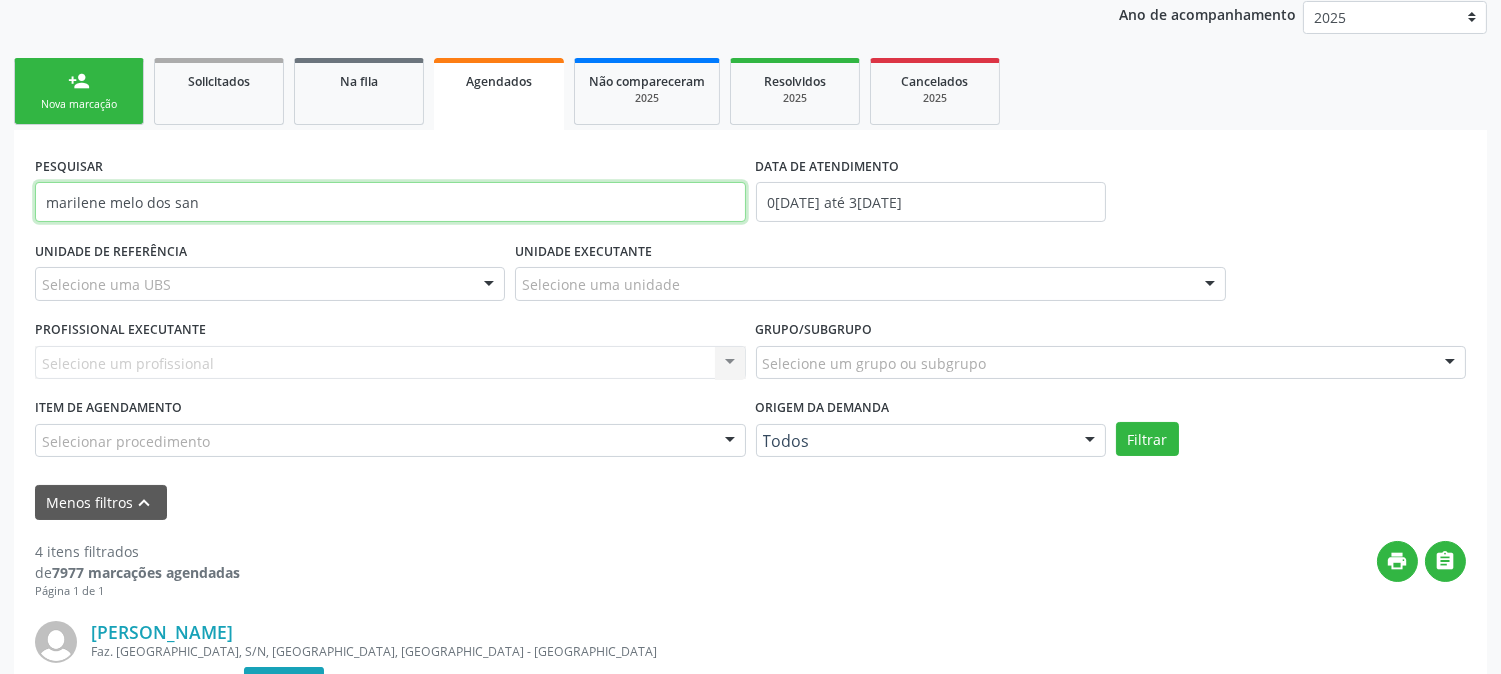 click on "marilene melo dos san" at bounding box center (390, 202) 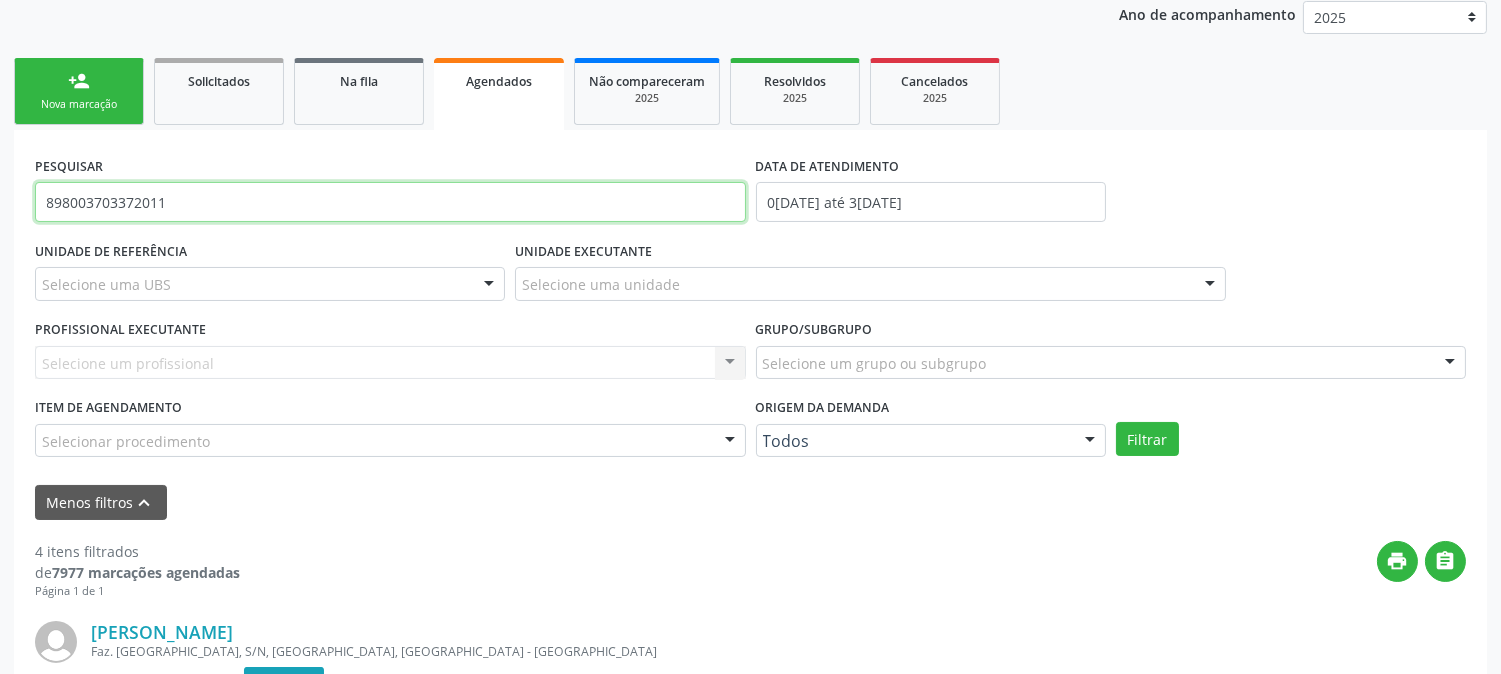 click on "Filtrar" at bounding box center (1147, 439) 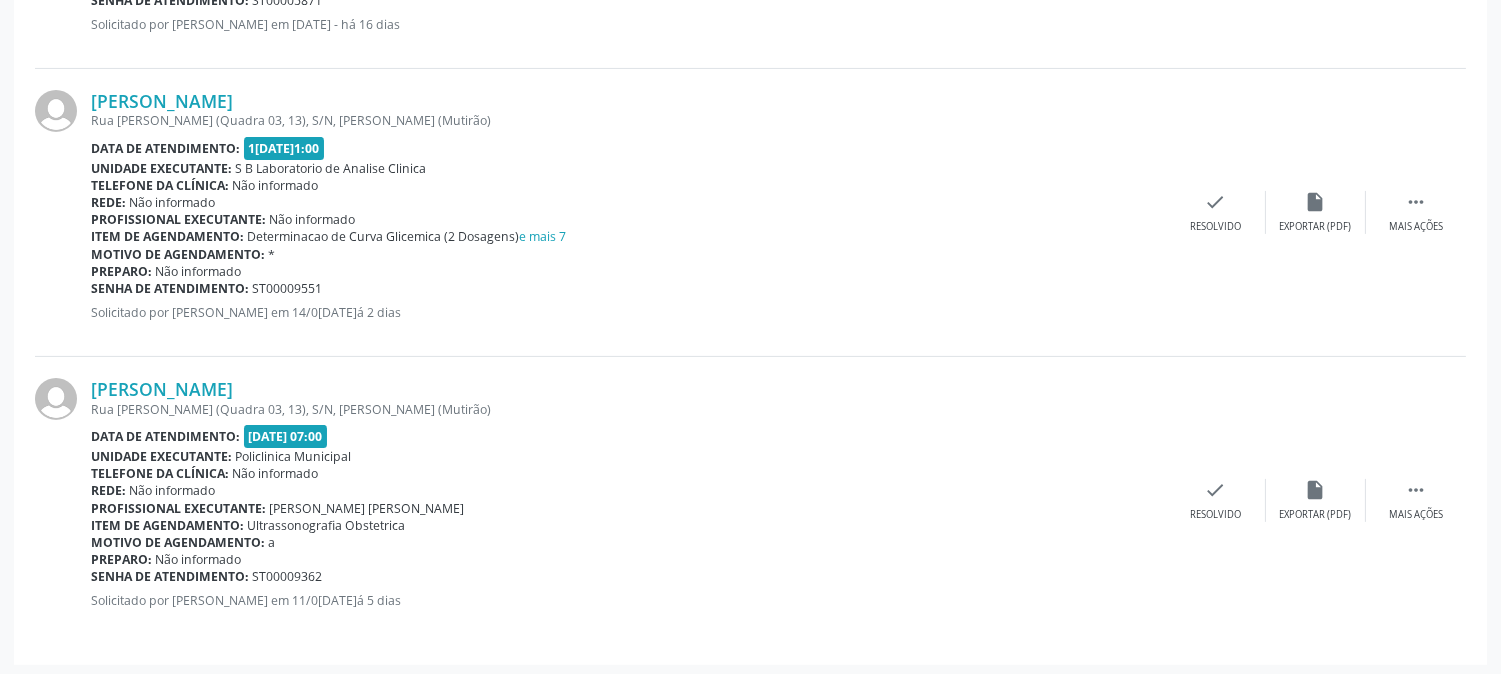 scroll, scrollTop: 1064, scrollLeft: 0, axis: vertical 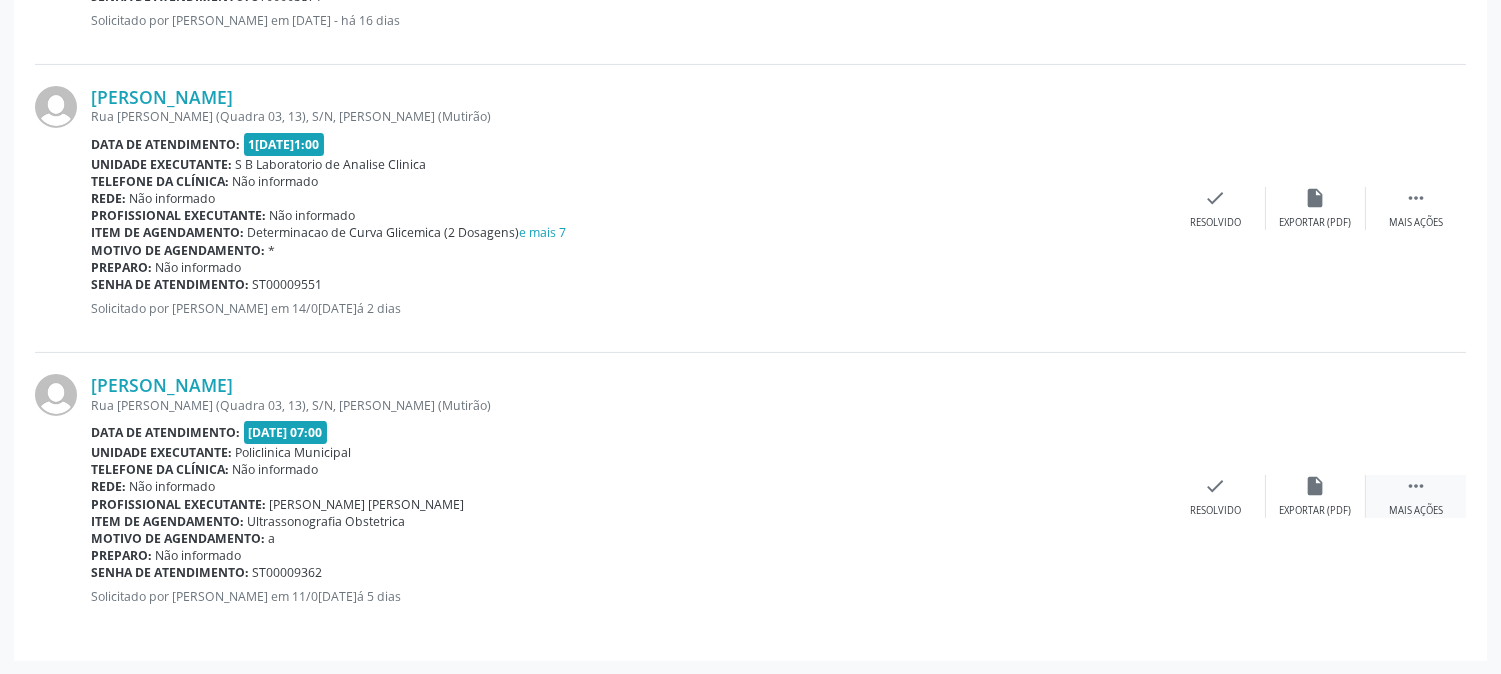 click on "
Mais ações" at bounding box center (1416, 496) 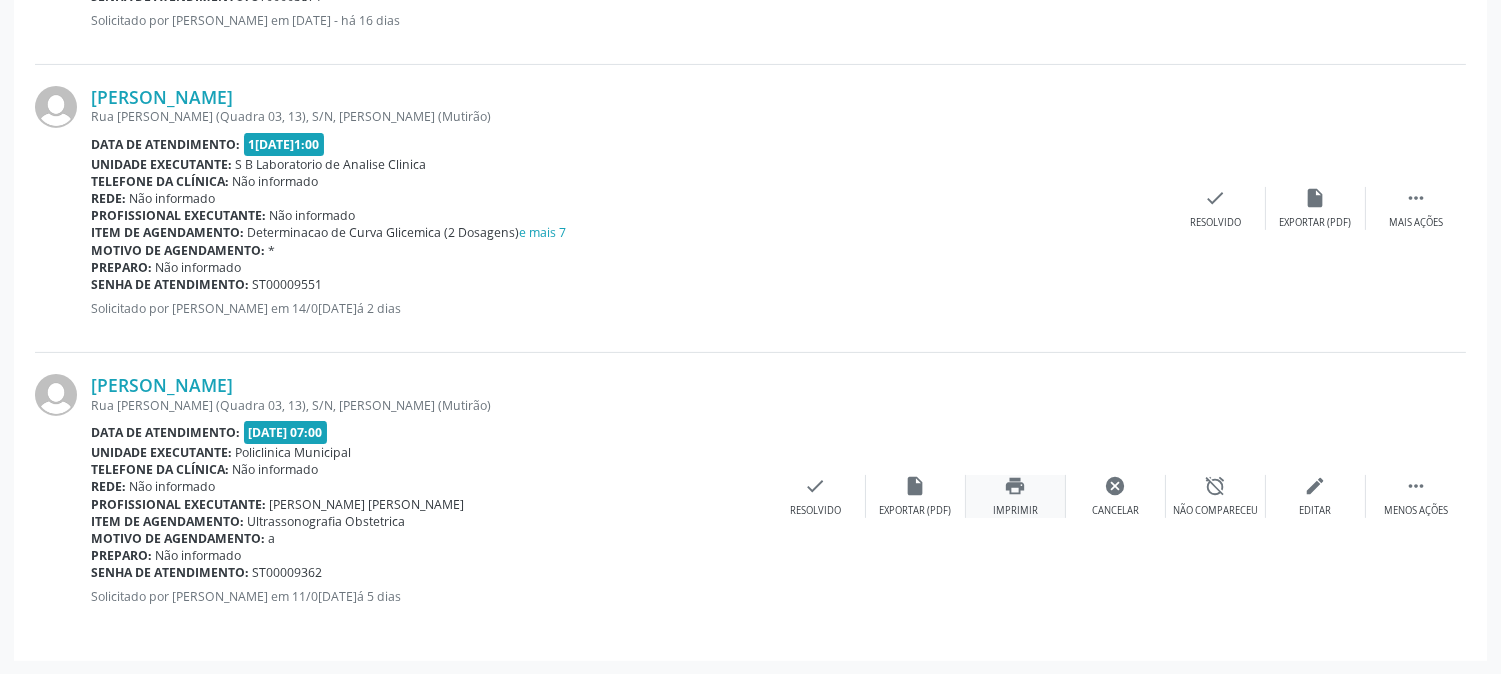 click on "print
Imprimir" at bounding box center (1016, 496) 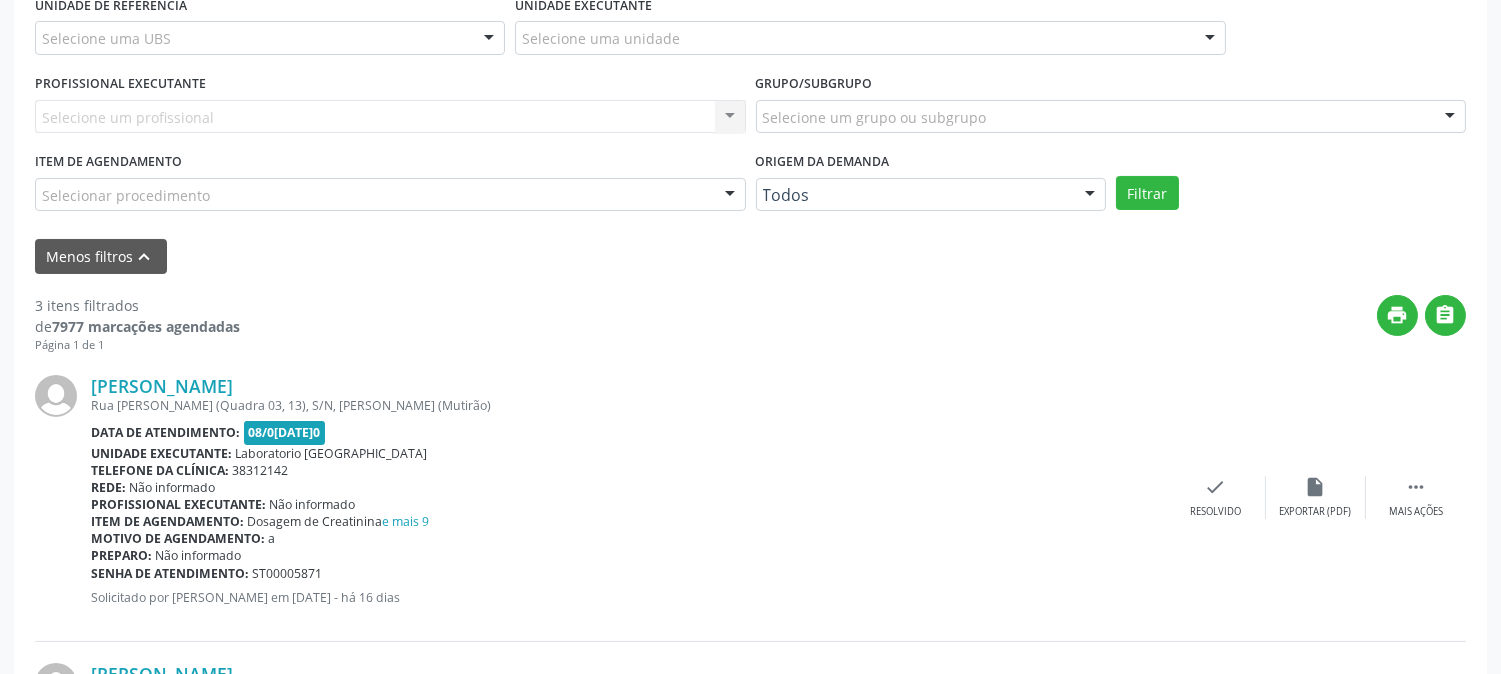 scroll, scrollTop: 397, scrollLeft: 0, axis: vertical 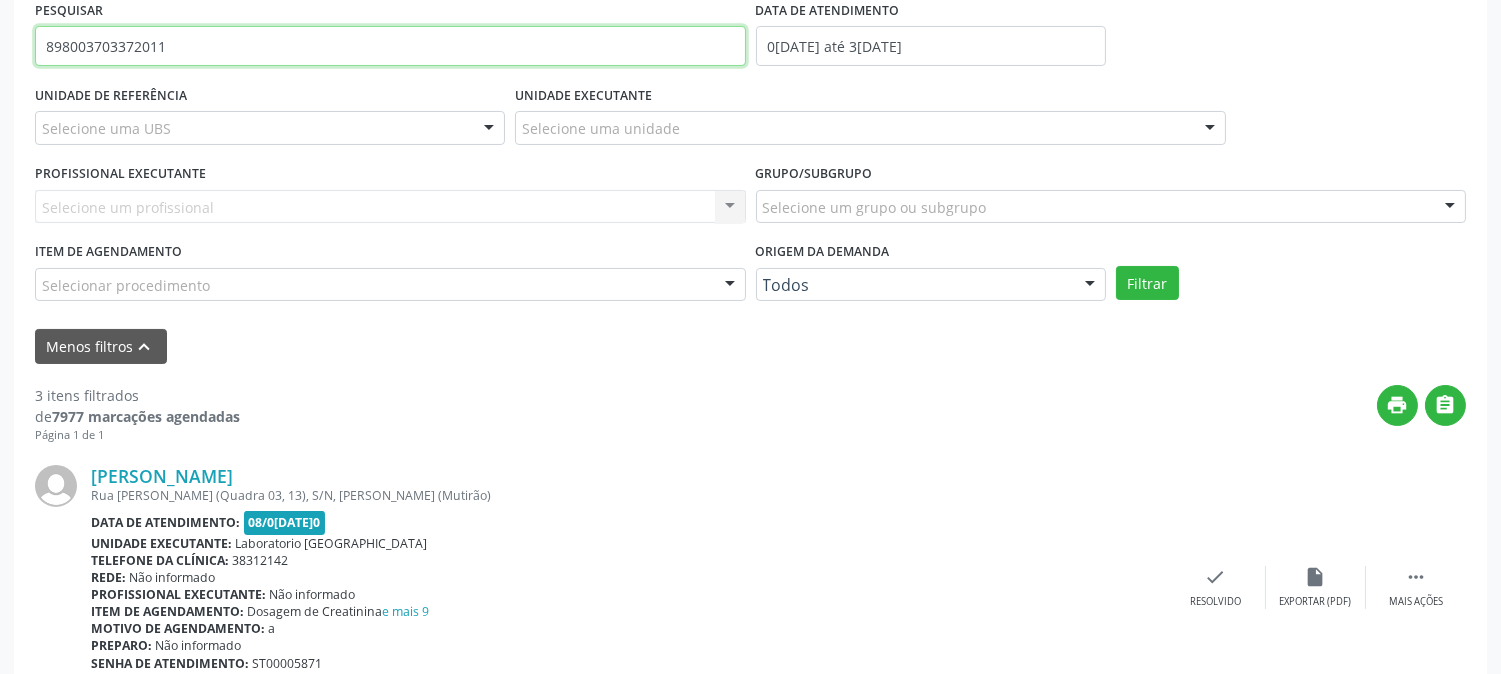 click on "898003703372011" at bounding box center [390, 46] 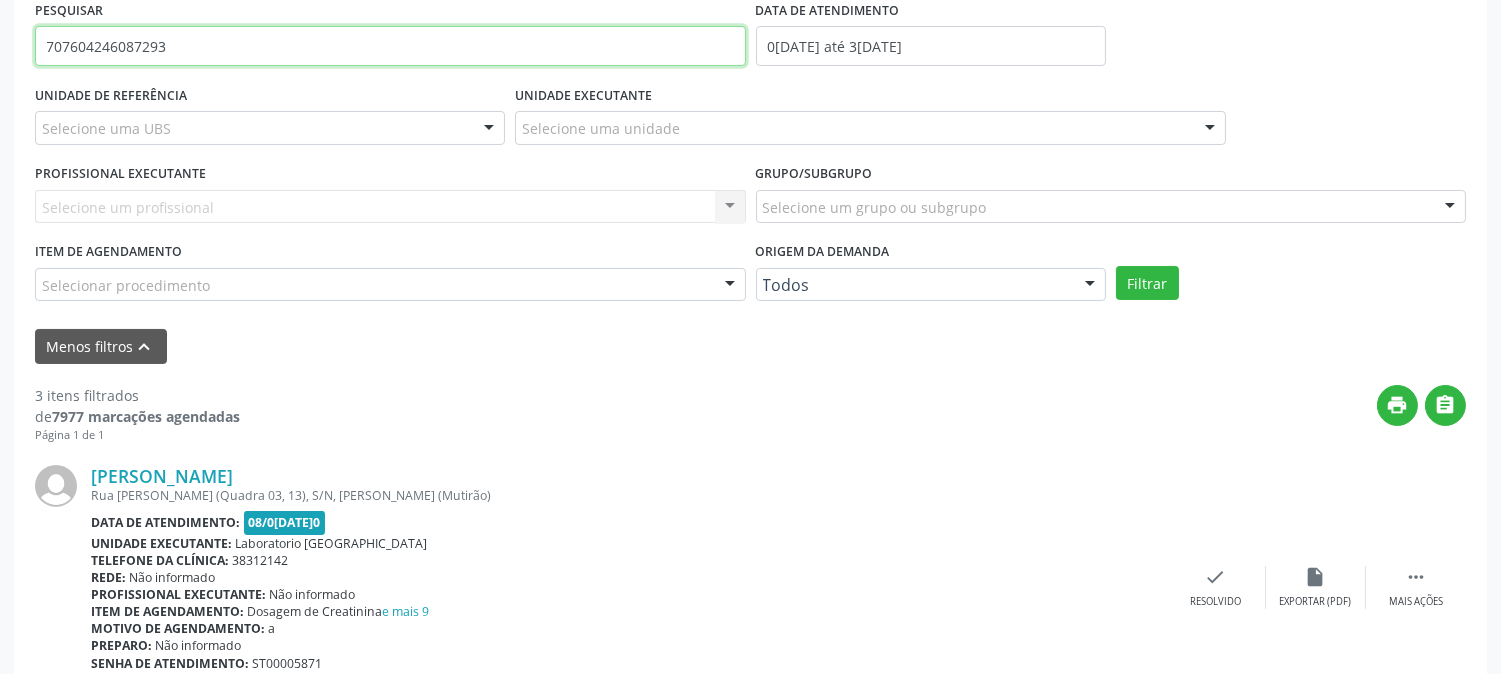 type on "707604246087293" 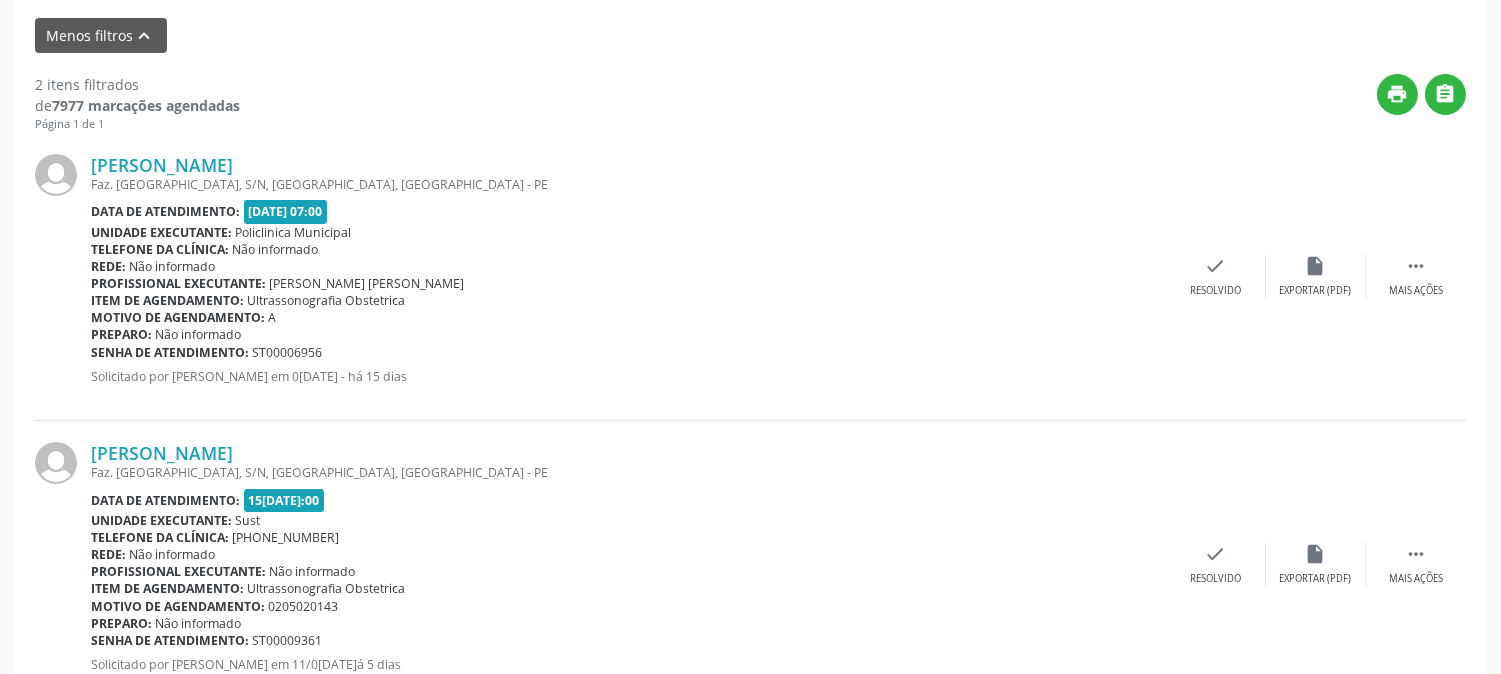 scroll, scrollTop: 776, scrollLeft: 0, axis: vertical 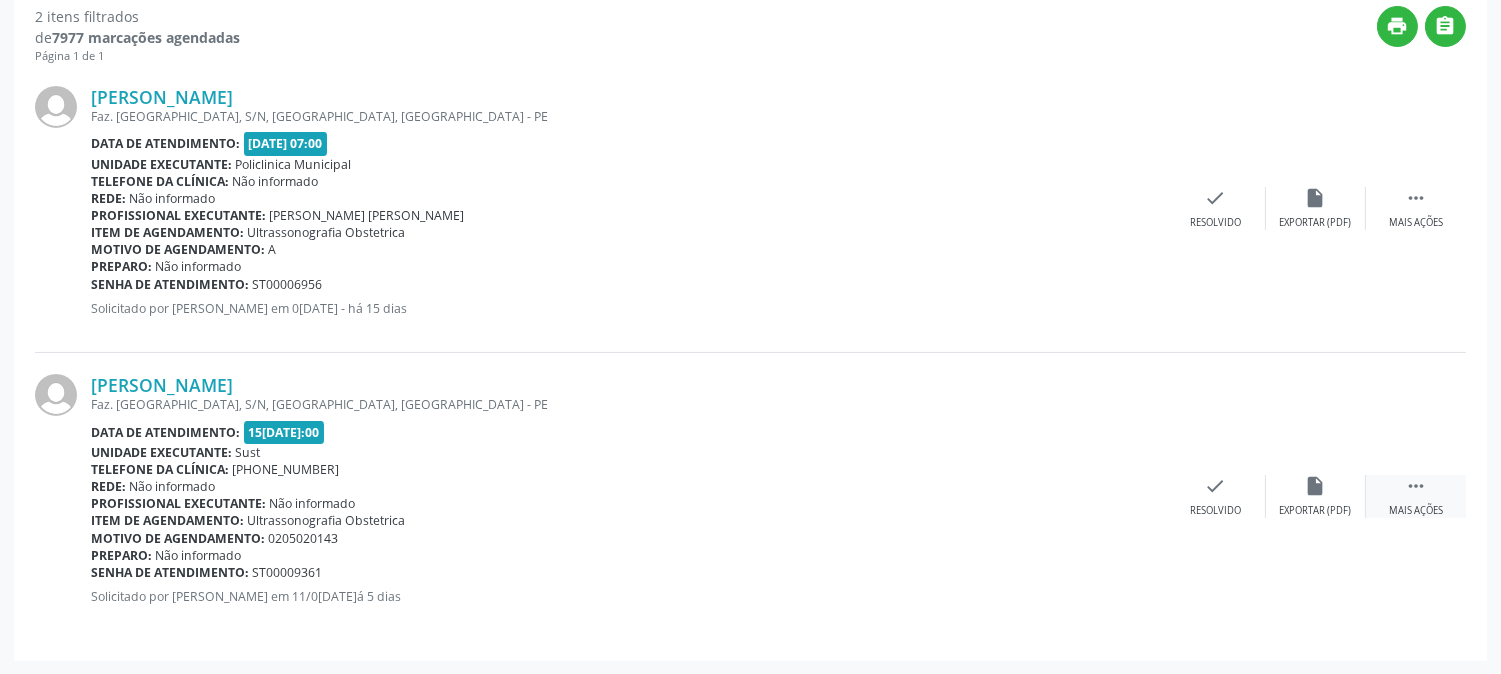 click on "
Mais ações" at bounding box center [1416, 496] 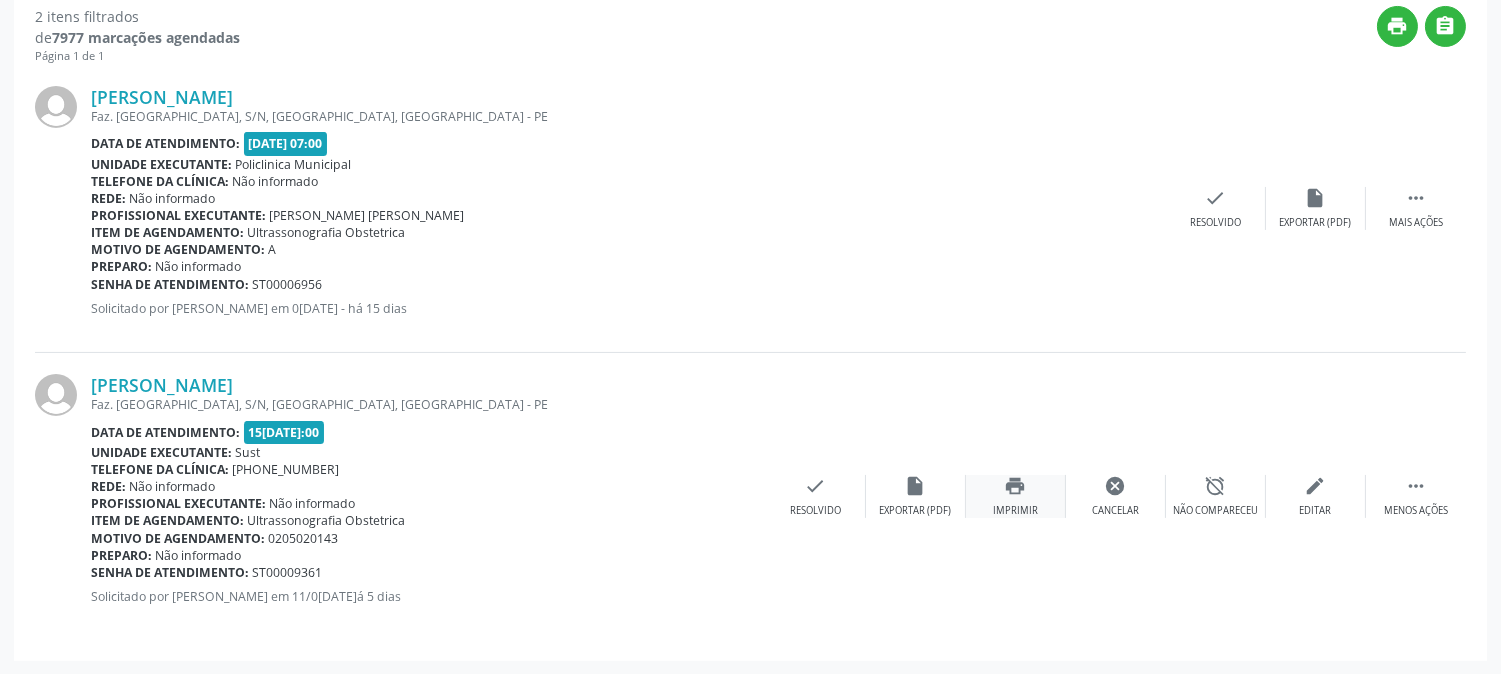 click on "print
Imprimir" at bounding box center [1016, 496] 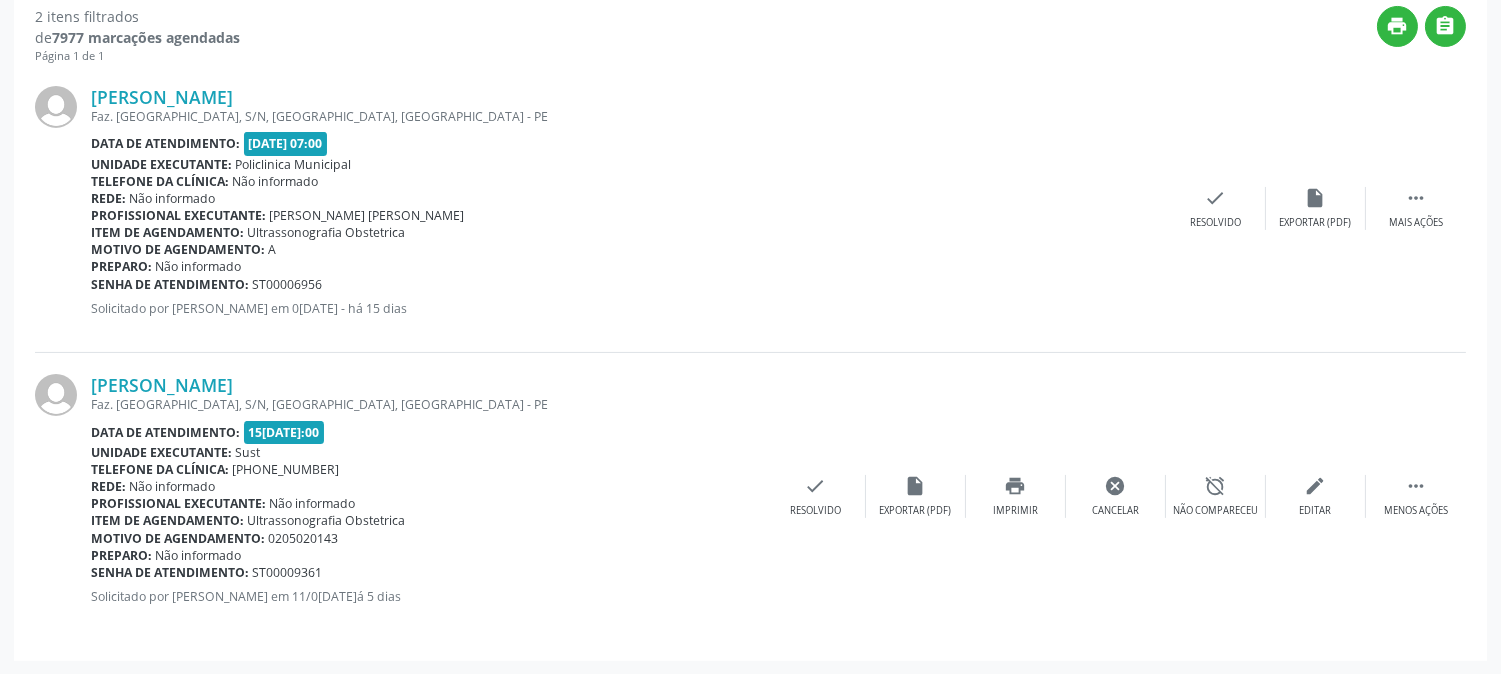 click on "Nova marcação" at bounding box center [79, -431] 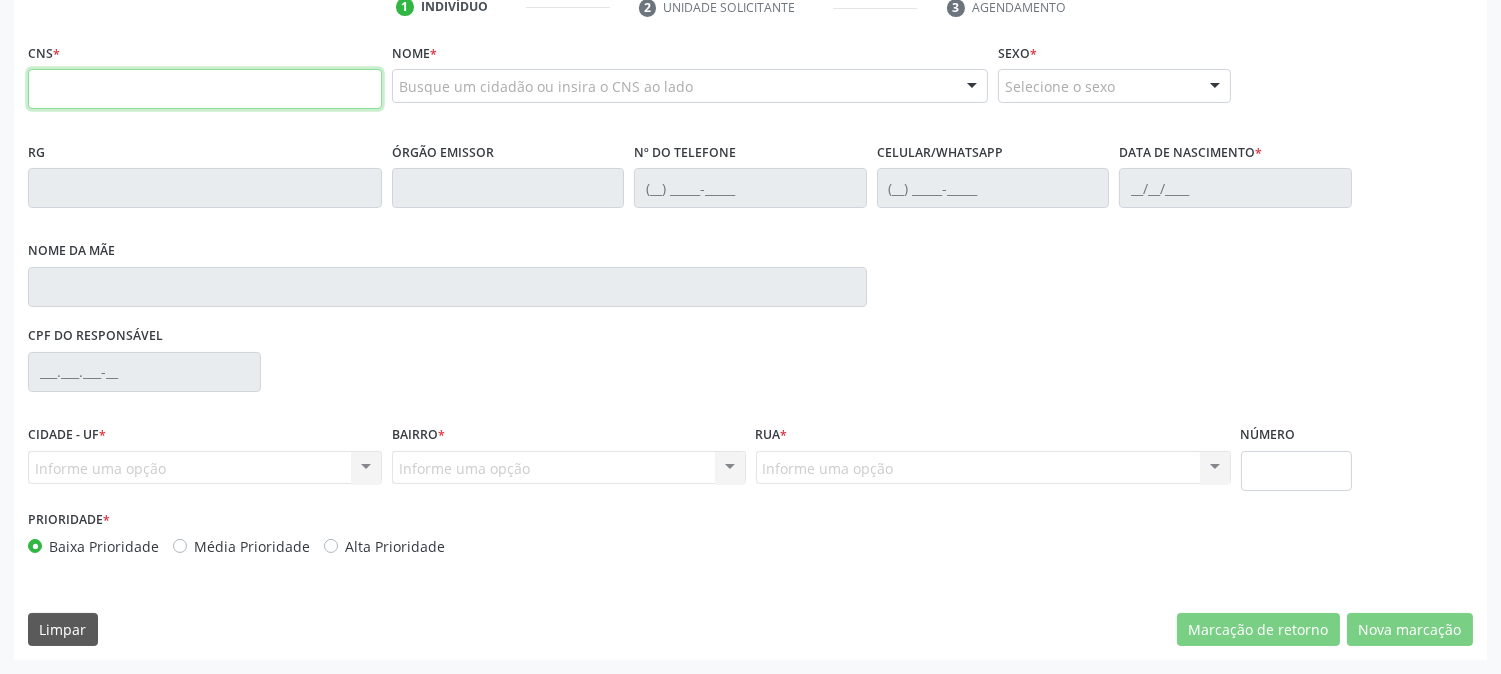 click at bounding box center [205, 89] 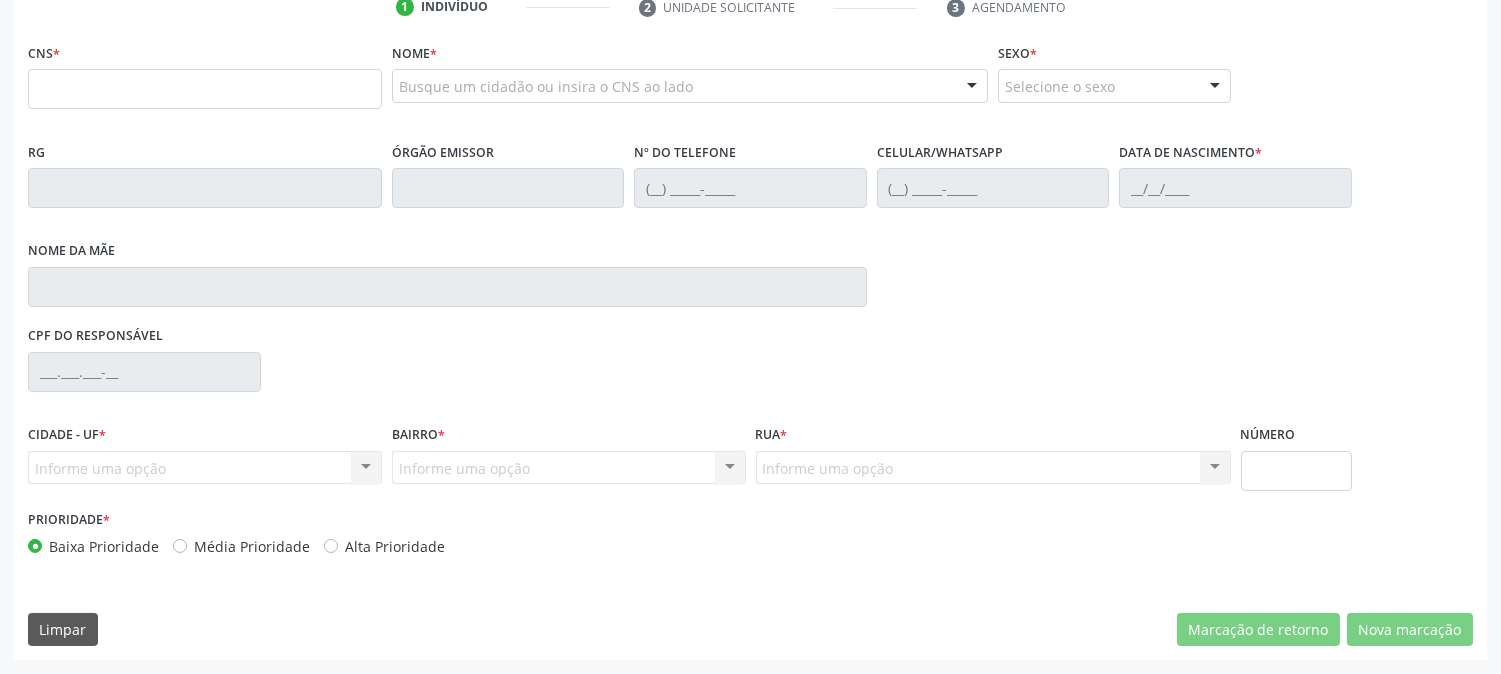 click on "Nome
*
Busque um cidadão ou insira o CNS ao lado
Nenhum resultado encontrado para: "   "
Digite o nome ou CNS para buscar um indivíduo" at bounding box center [690, 77] 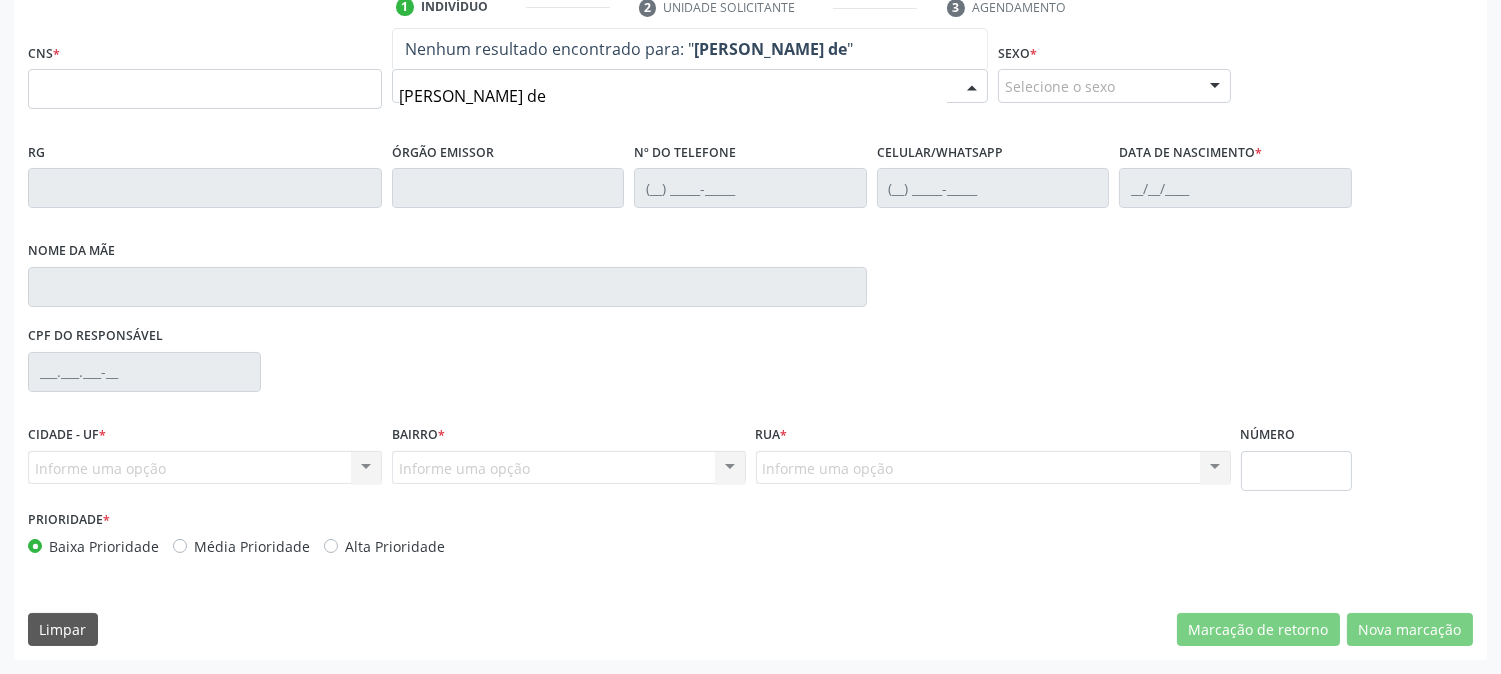 type on "[PERSON_NAME] de f" 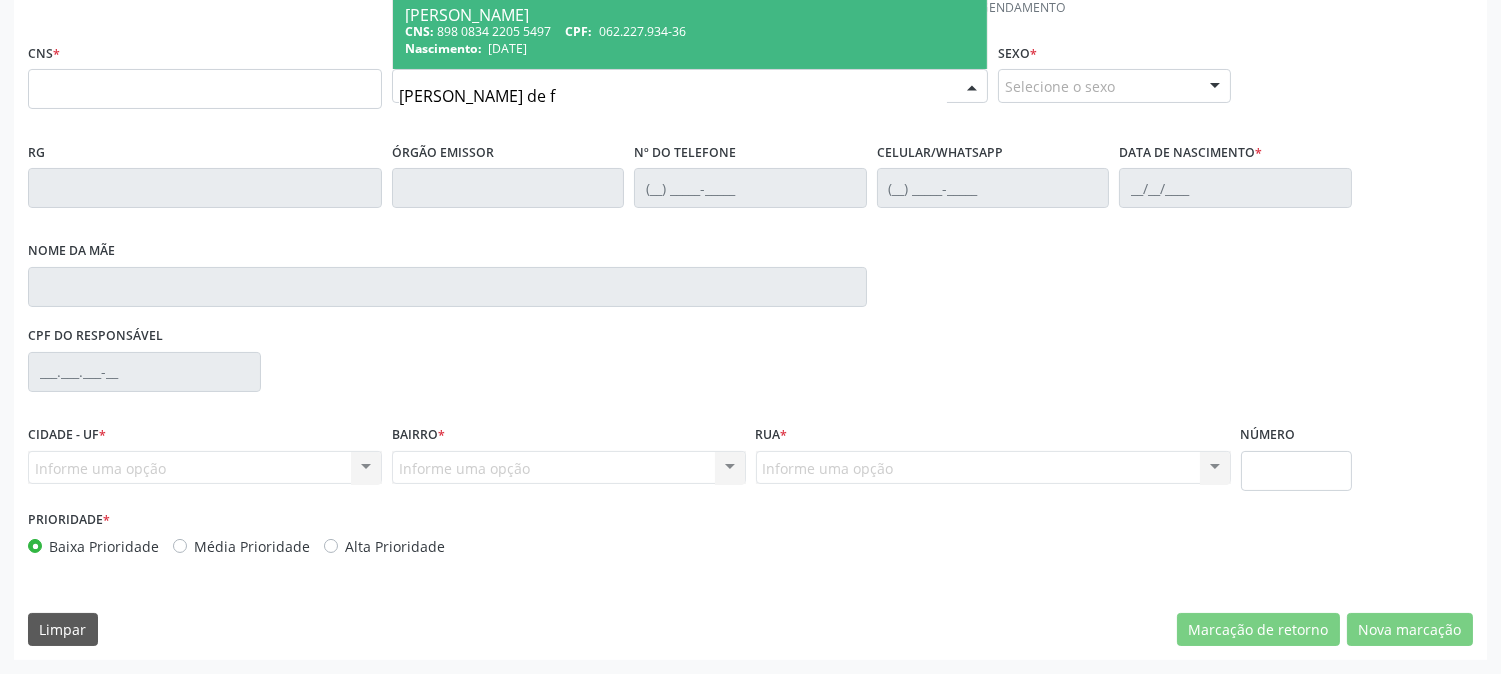 click on "CNS:
898 0834 2205 5497
CPF:
062.227.934-36" at bounding box center (690, 31) 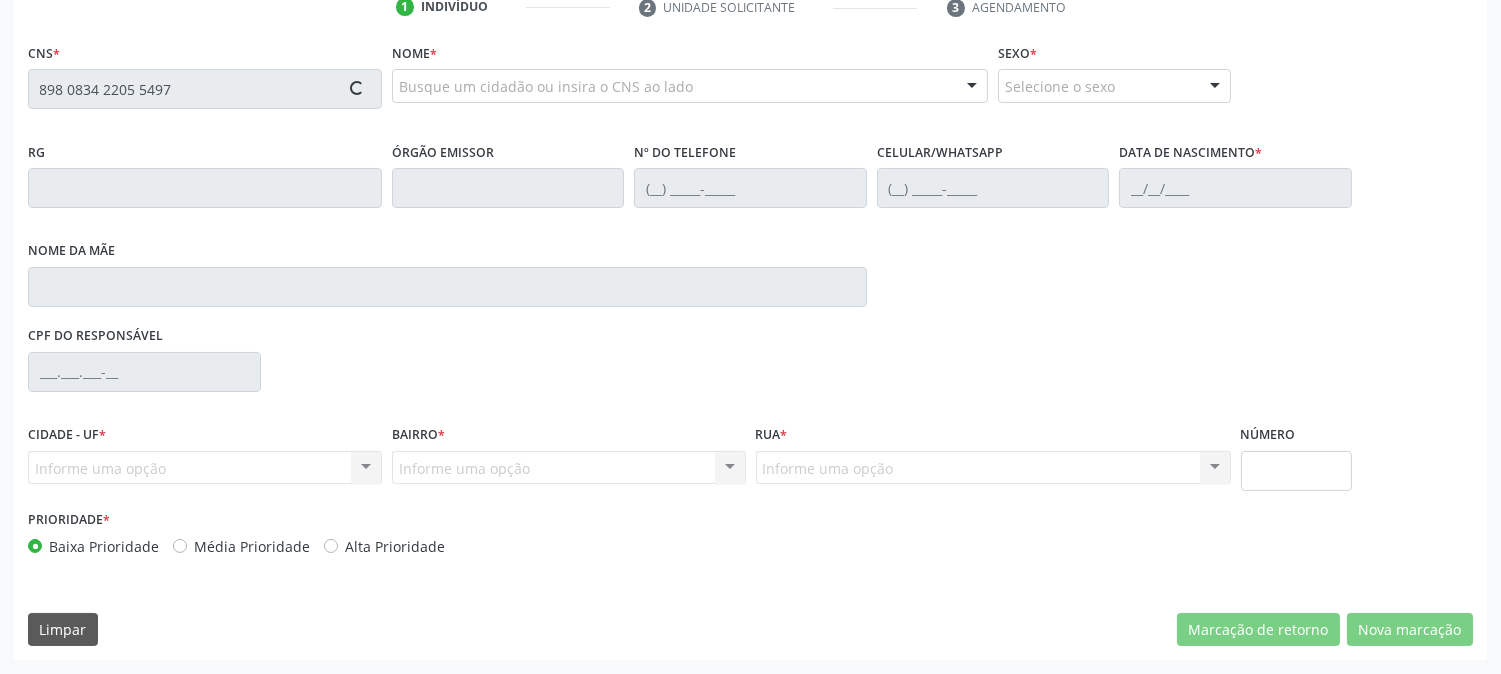 type on "898 0834 2205 5497" 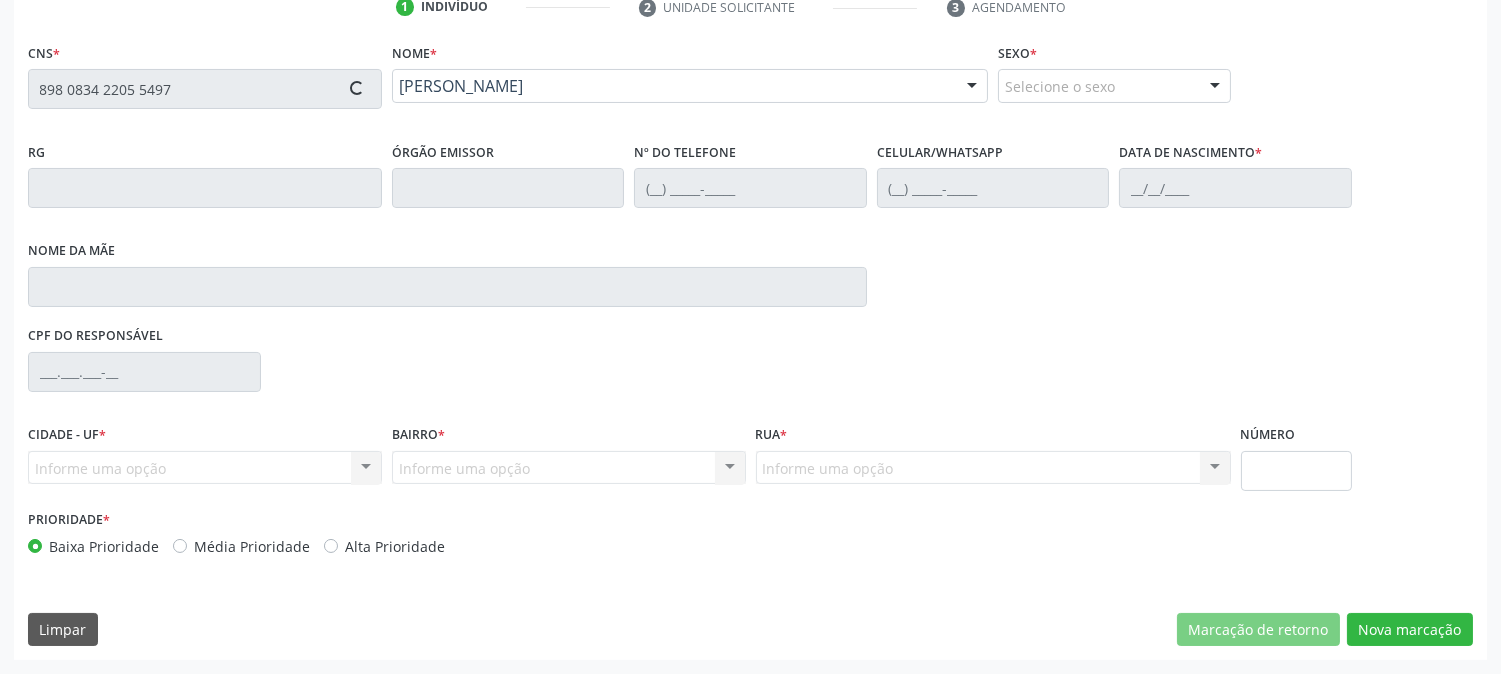 type on "[PHONE_NUMBER]" 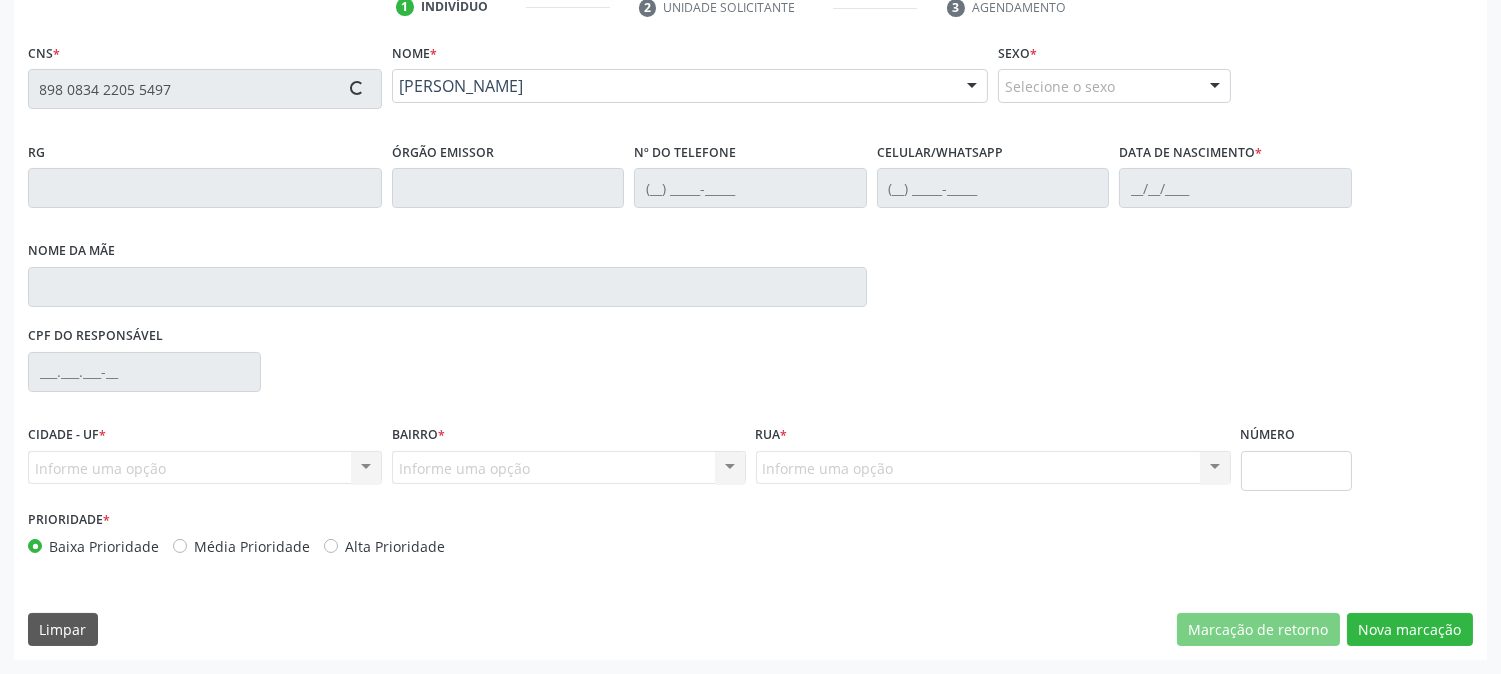 type on "[DATE]" 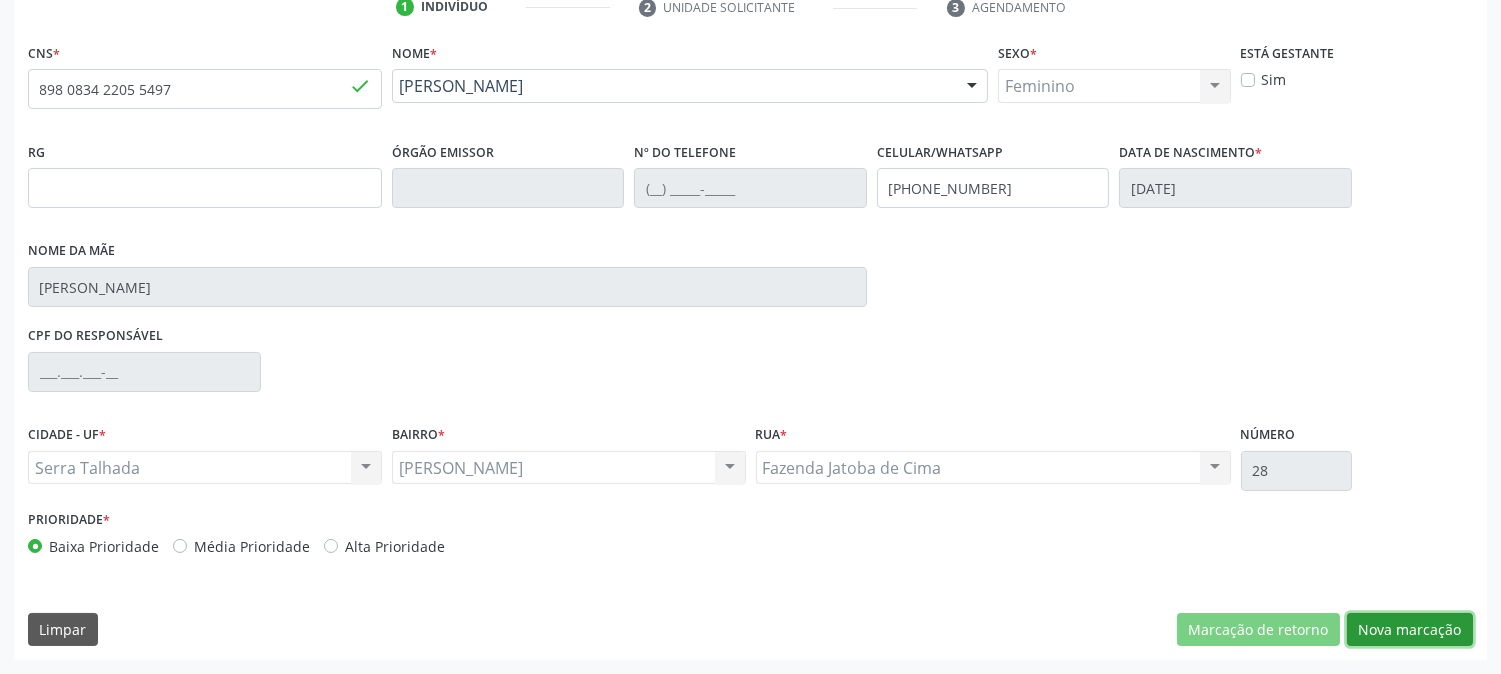 click on "Nova marcação" at bounding box center (1410, 630) 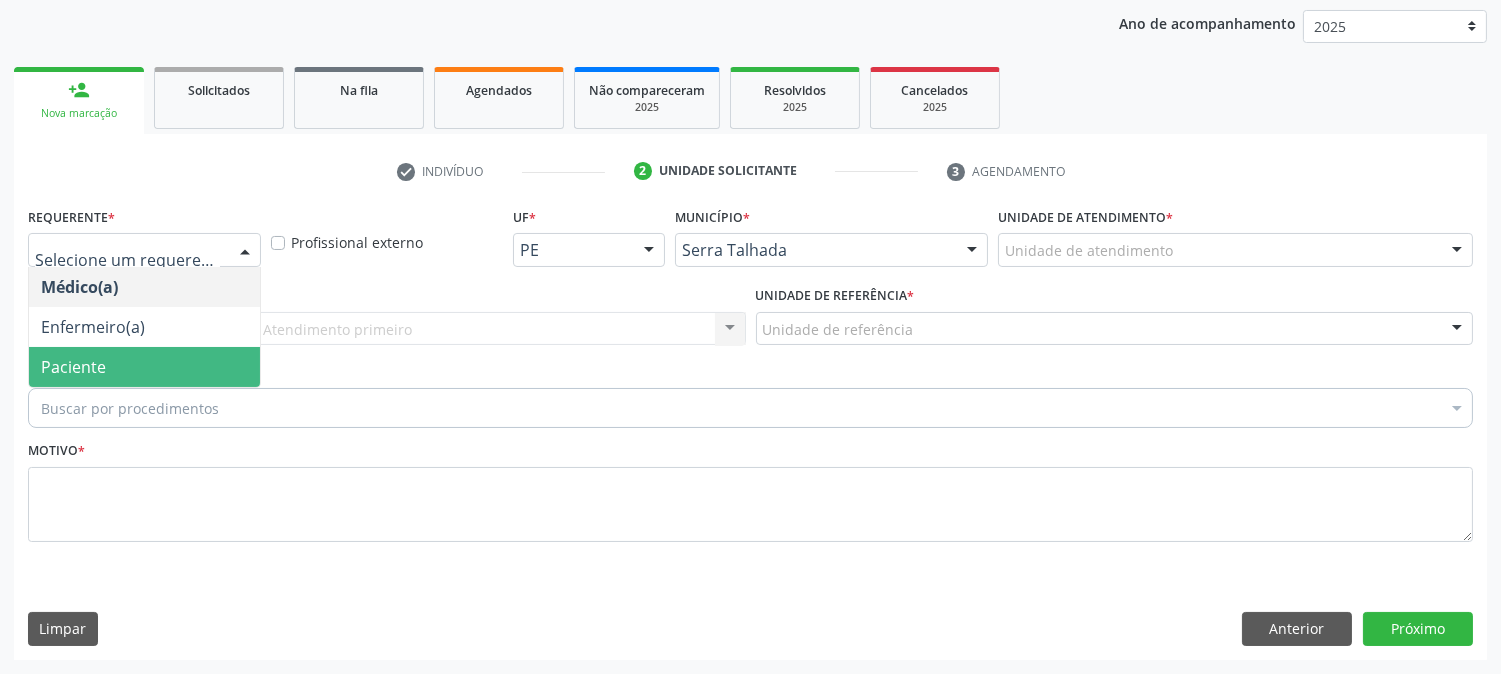 click on "Paciente" at bounding box center [144, 367] 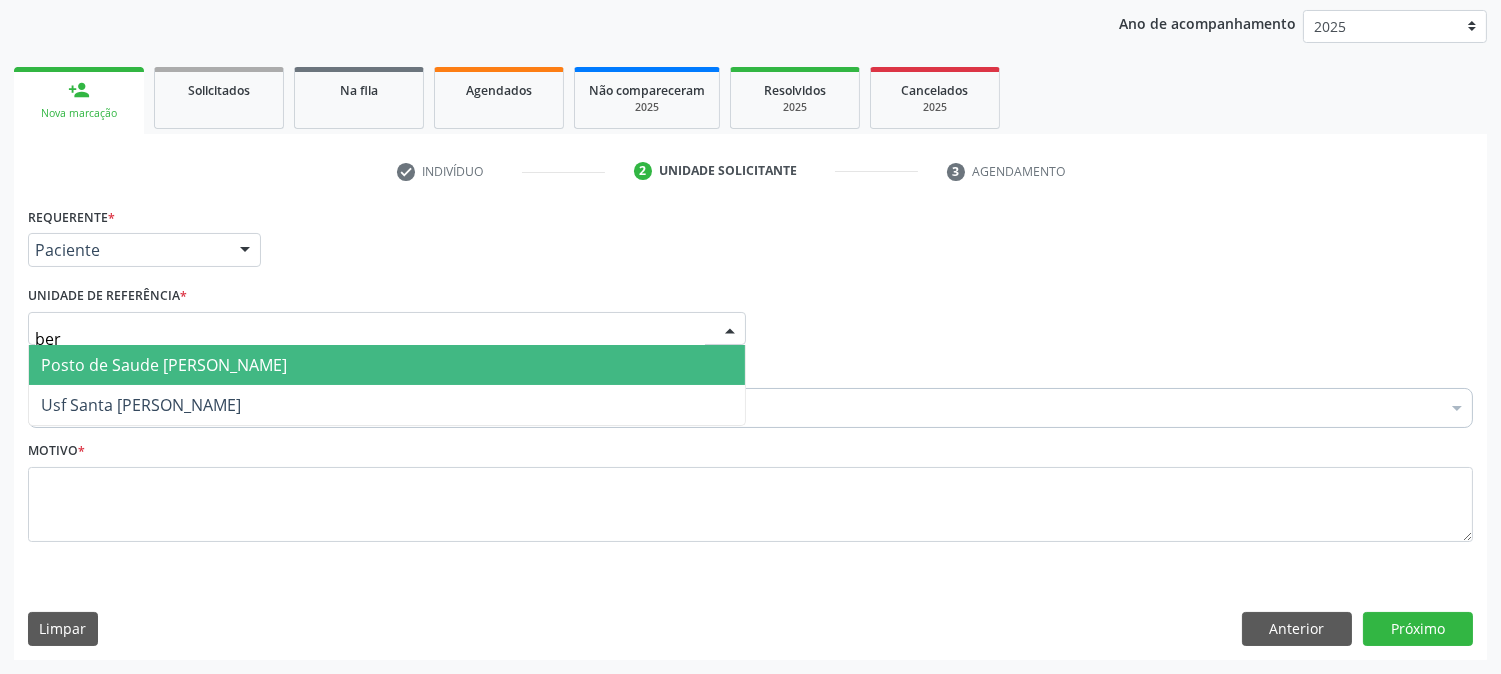 type on "bern" 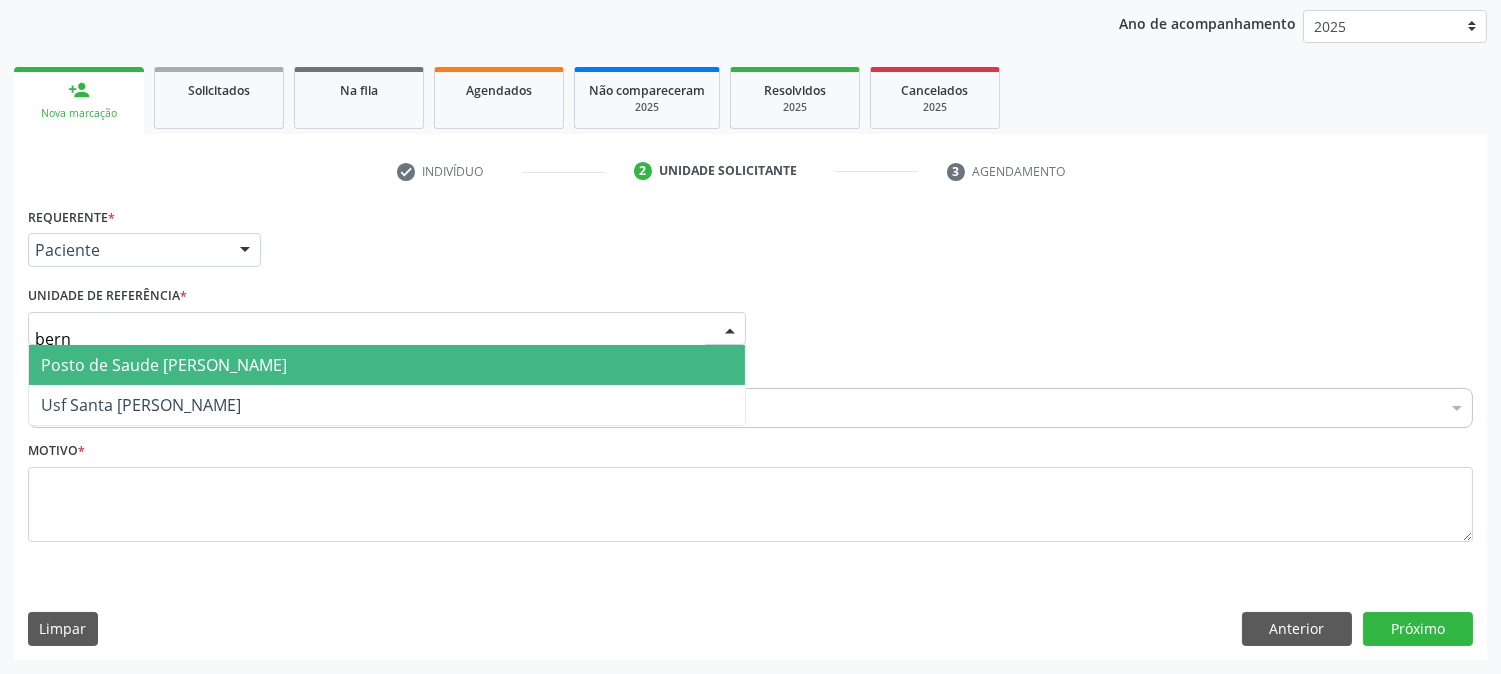 click on "Posto de Saude [PERSON_NAME]" at bounding box center [164, 365] 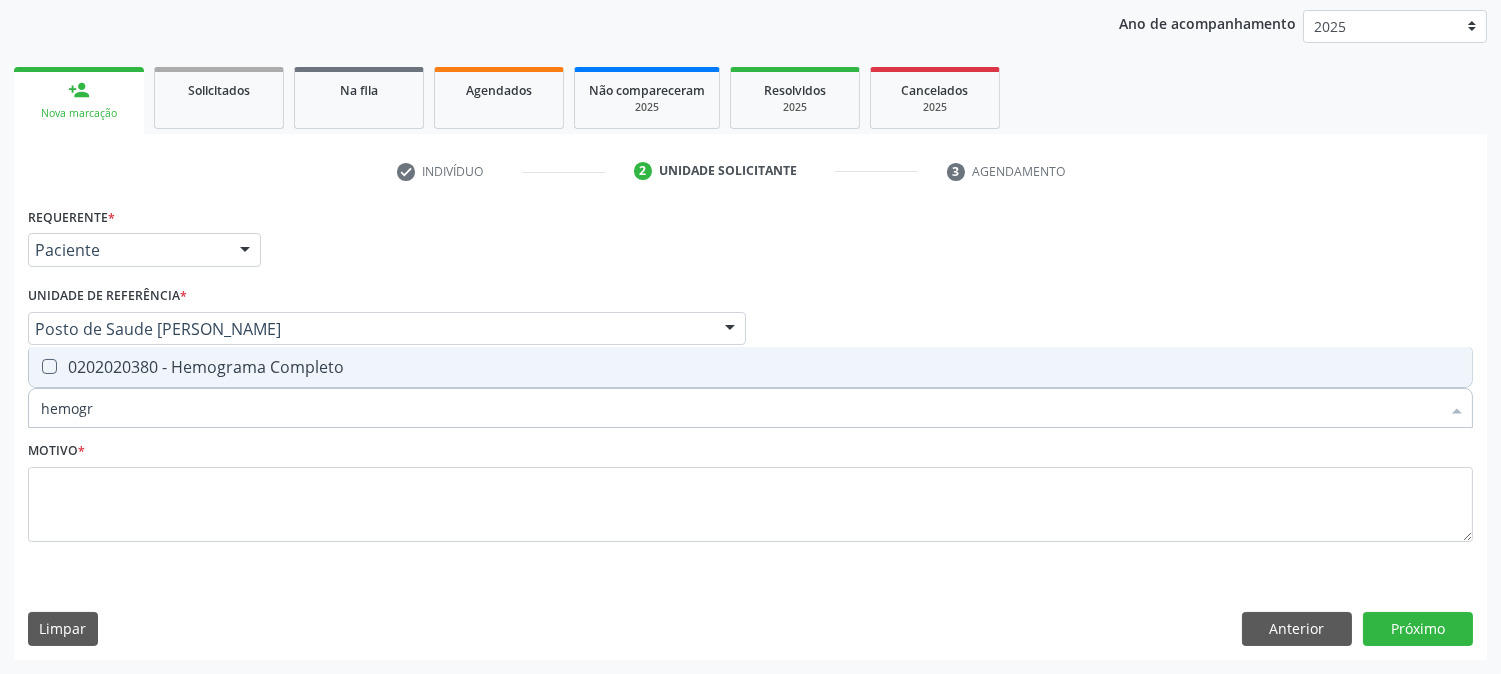 type on "hemogra" 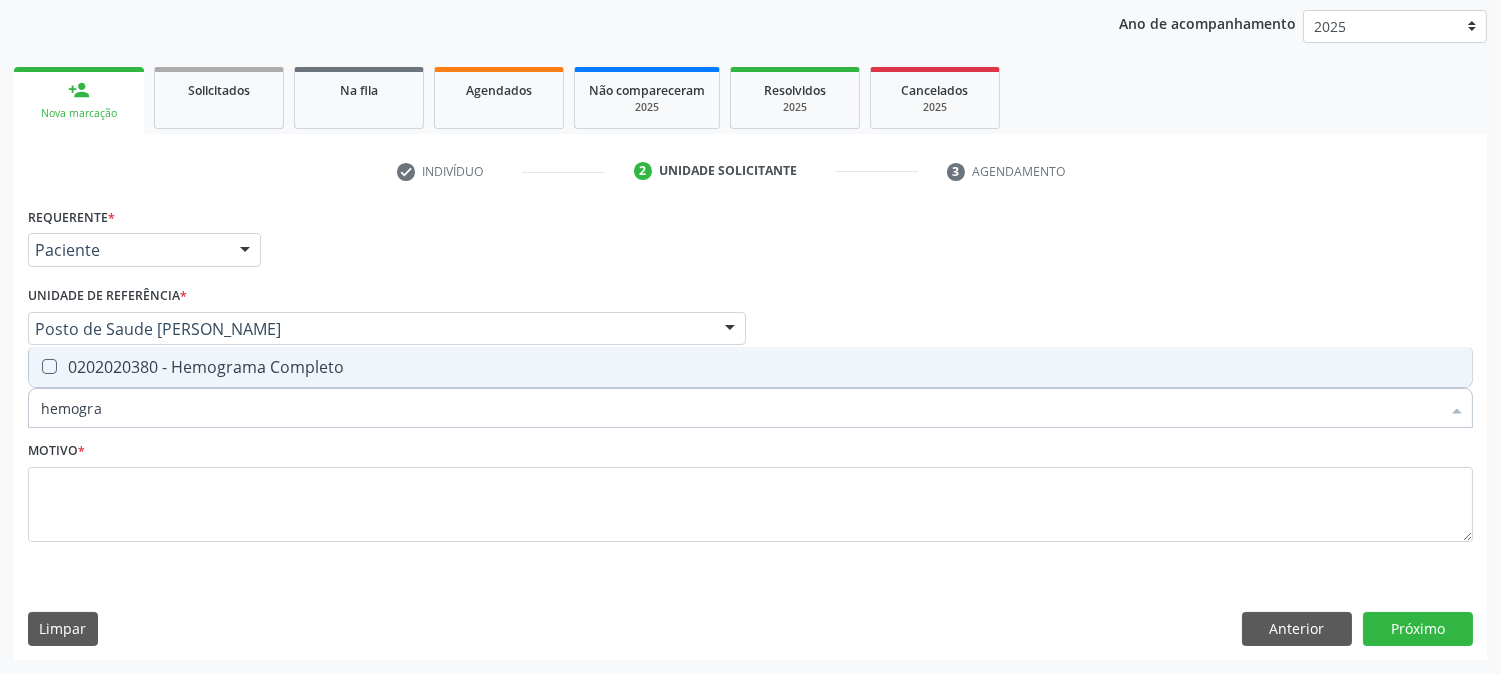 click on "0202020380 - Hemograma Completo" at bounding box center (750, 367) 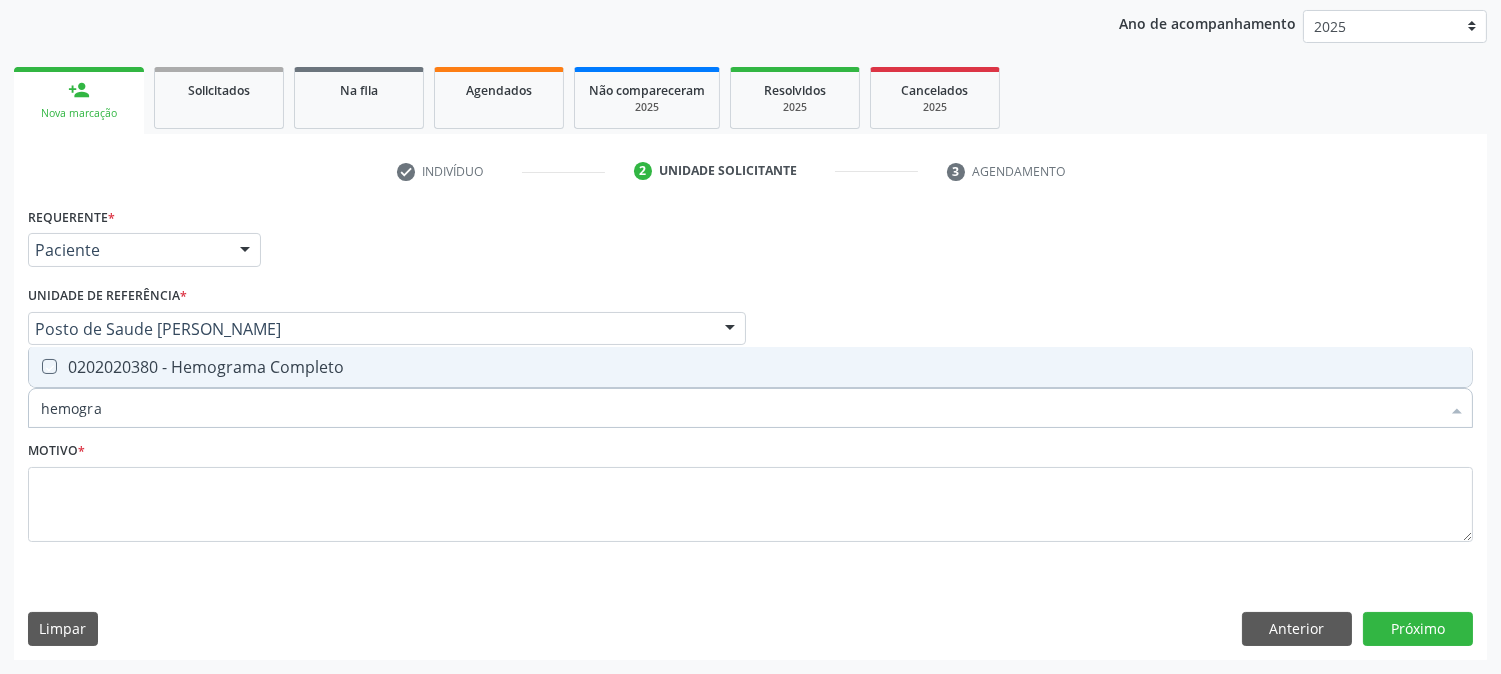 checkbox on "true" 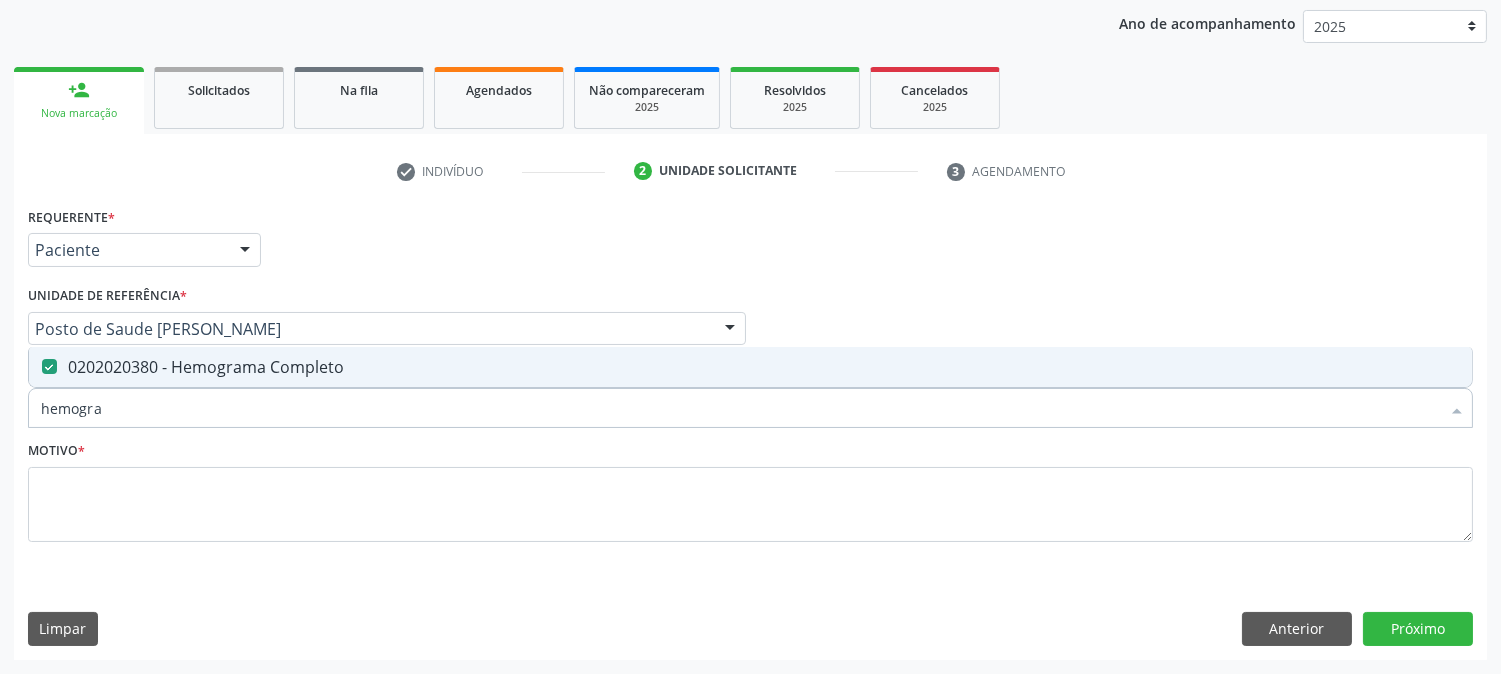 drag, startPoint x: 195, startPoint y: 516, endPoint x: 26, endPoint y: 533, distance: 169.85287 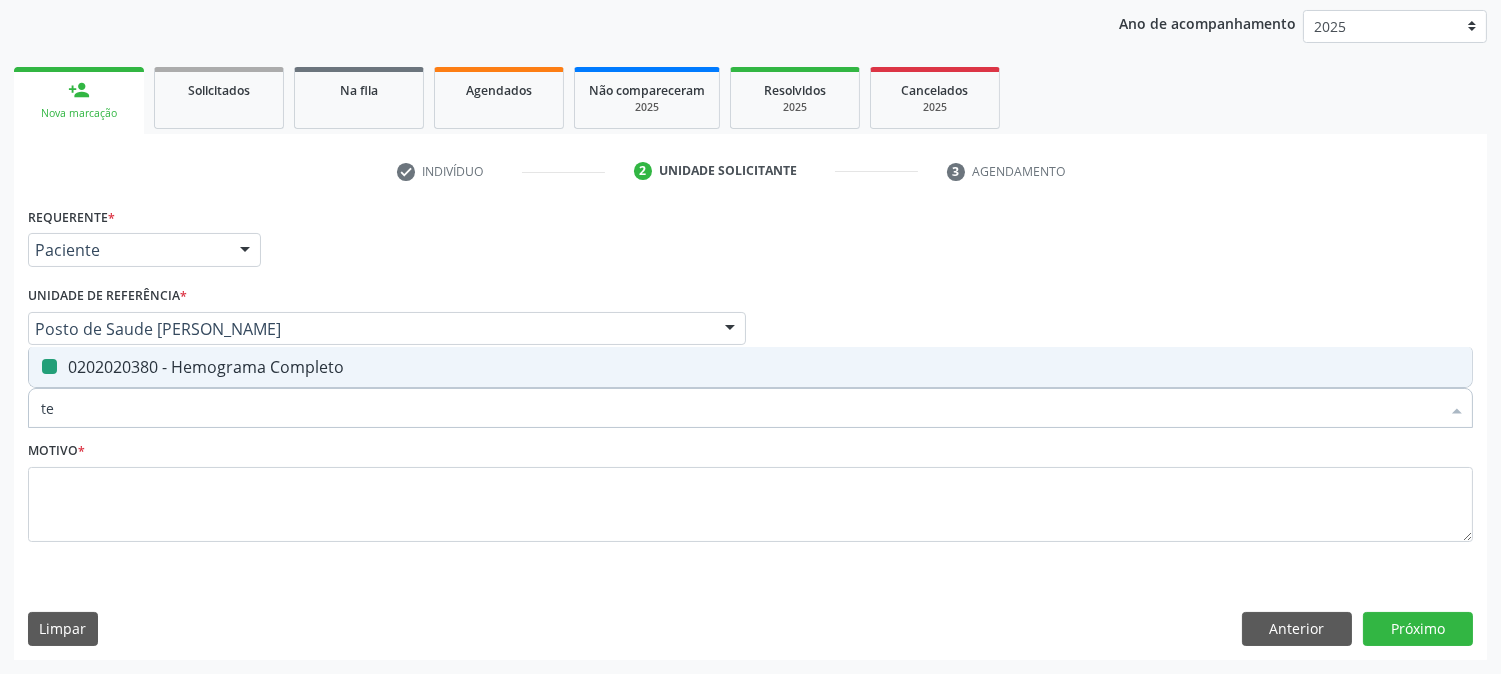 type on "tem" 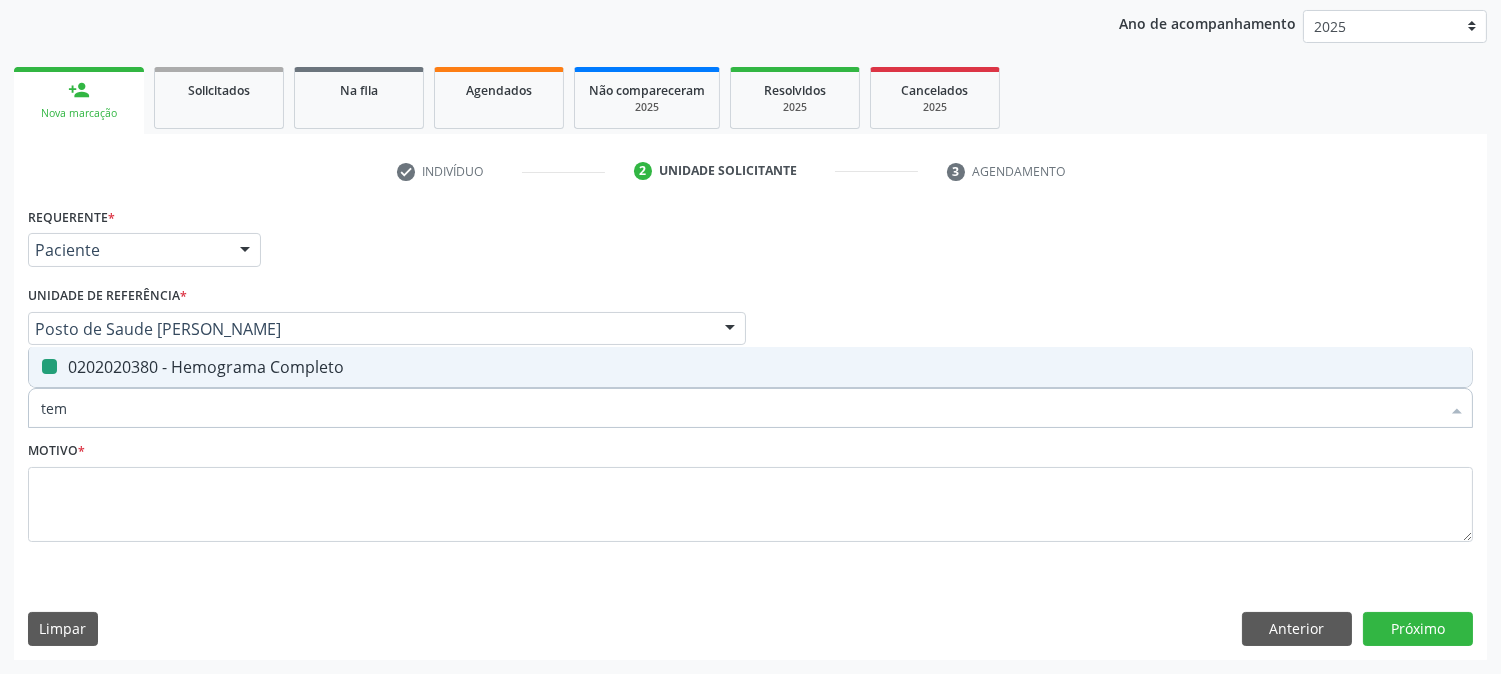 checkbox on "false" 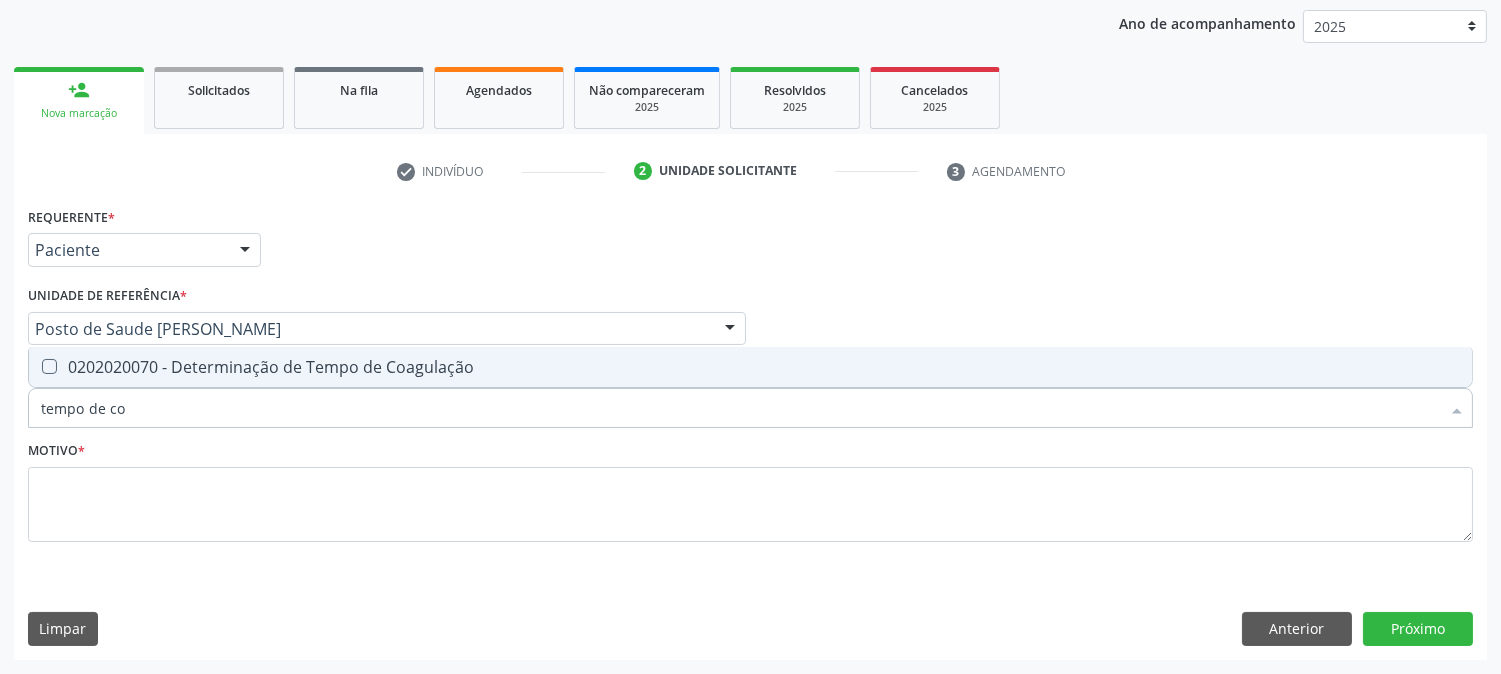 type on "tempo de coa" 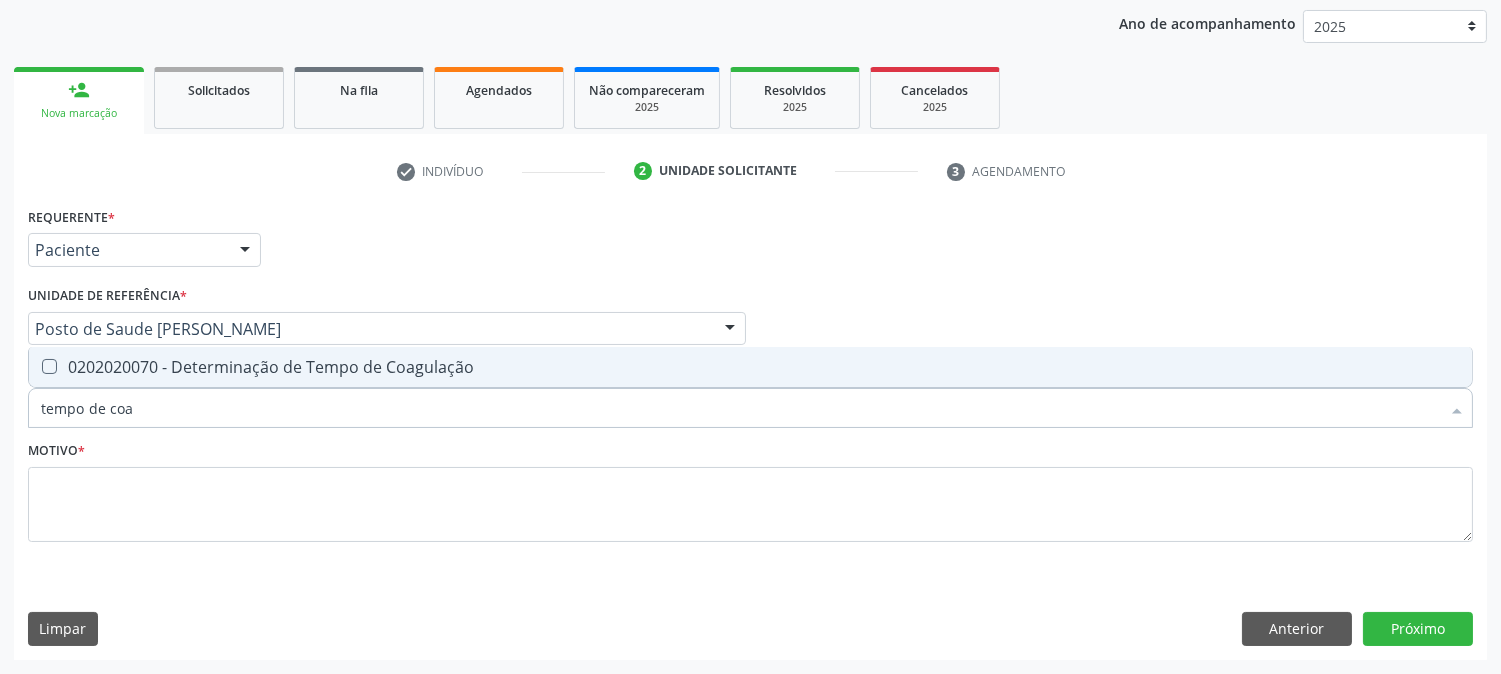 click on "0202020070 - Determinação de Tempo de Coagulação" at bounding box center (750, 367) 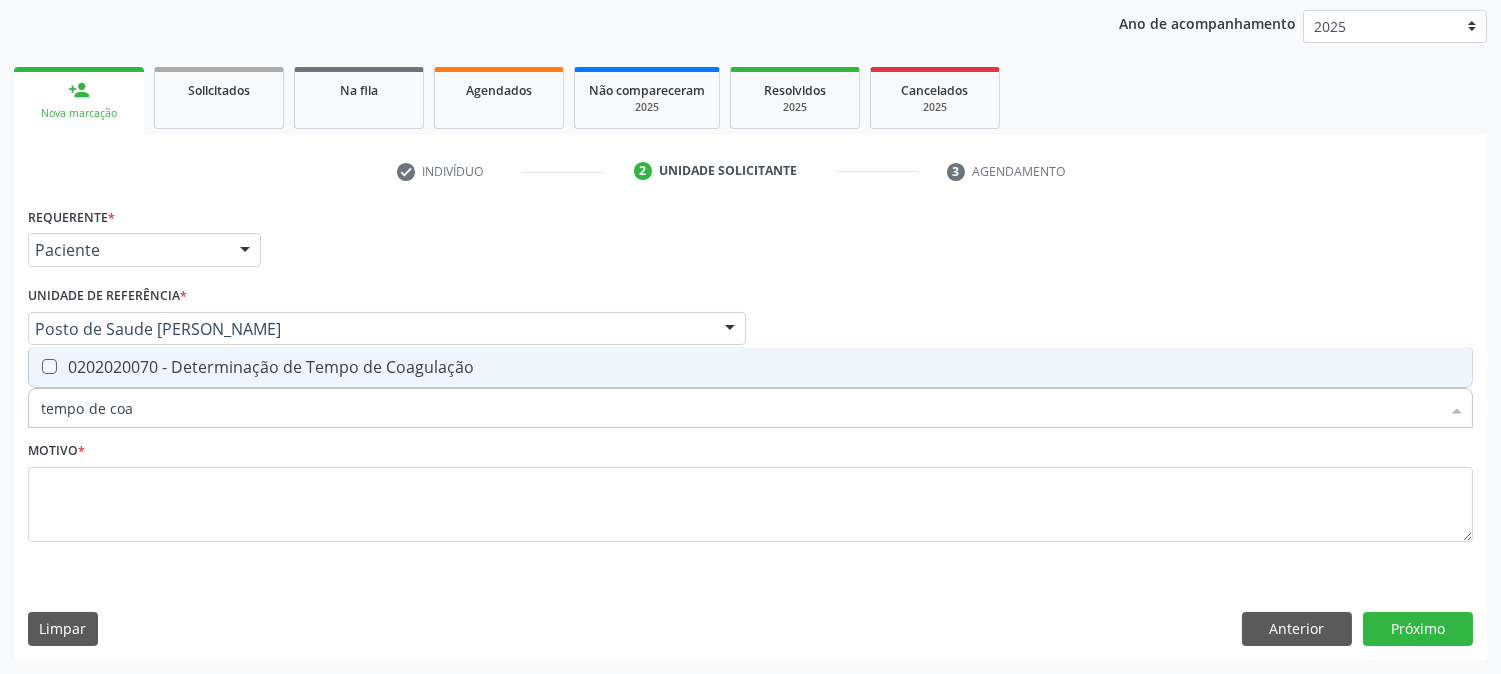 checkbox on "true" 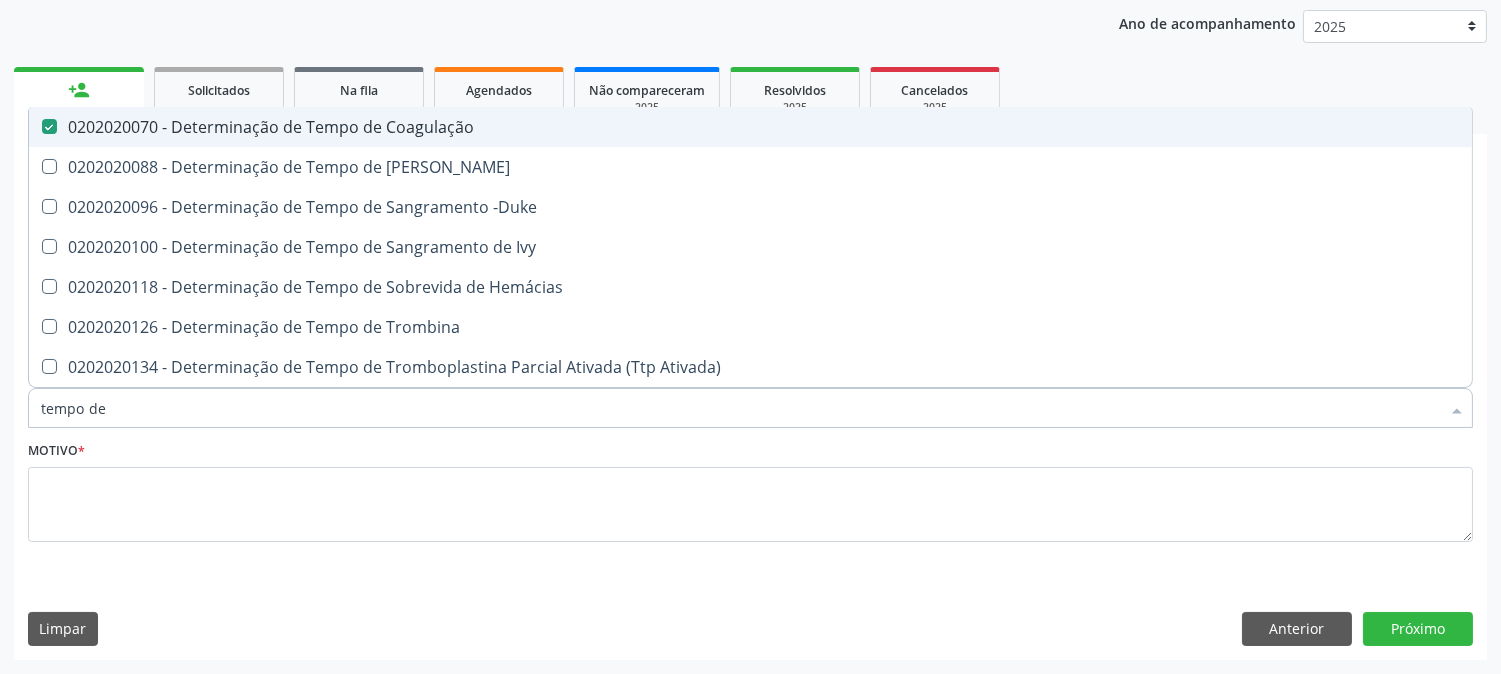 type on "tempo de s" 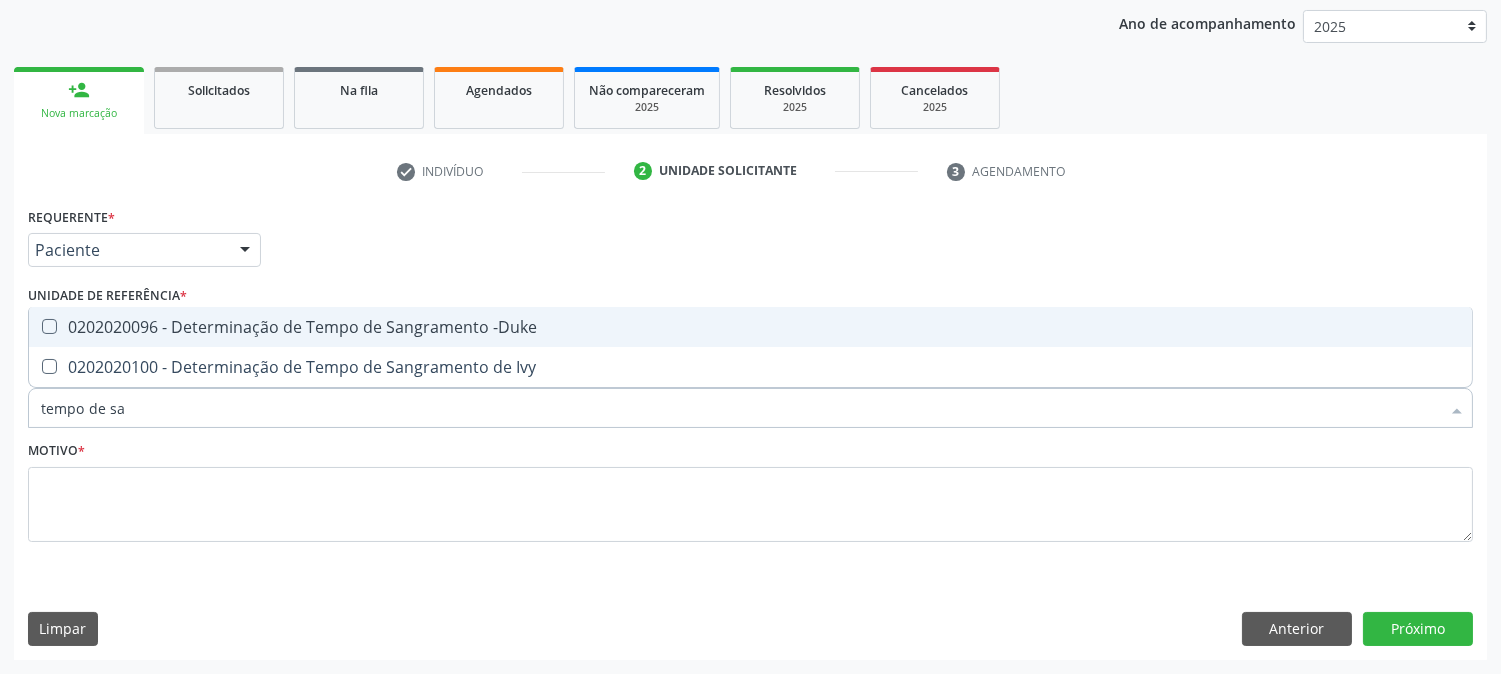 type on "tempo de san" 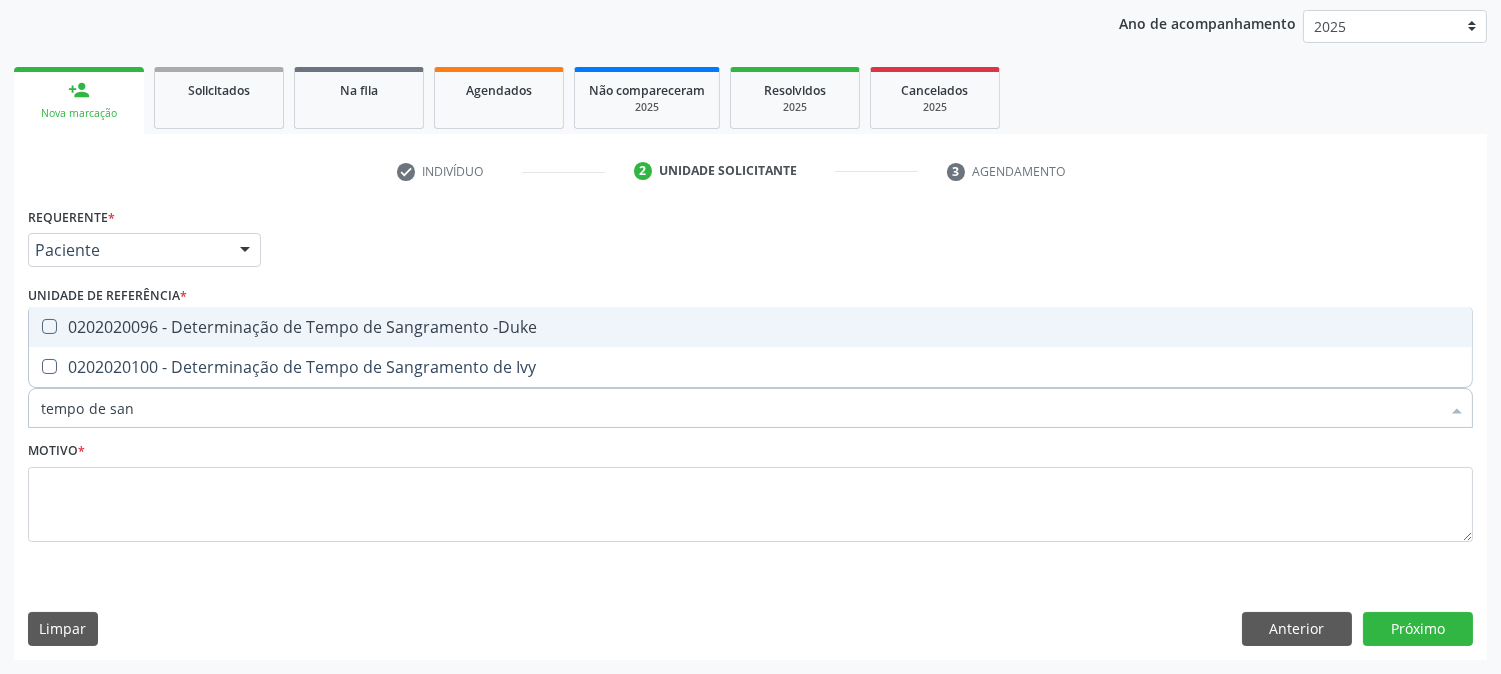 click on "0202020096 - Determinação de Tempo de Sangramento -Duke" at bounding box center (750, 327) 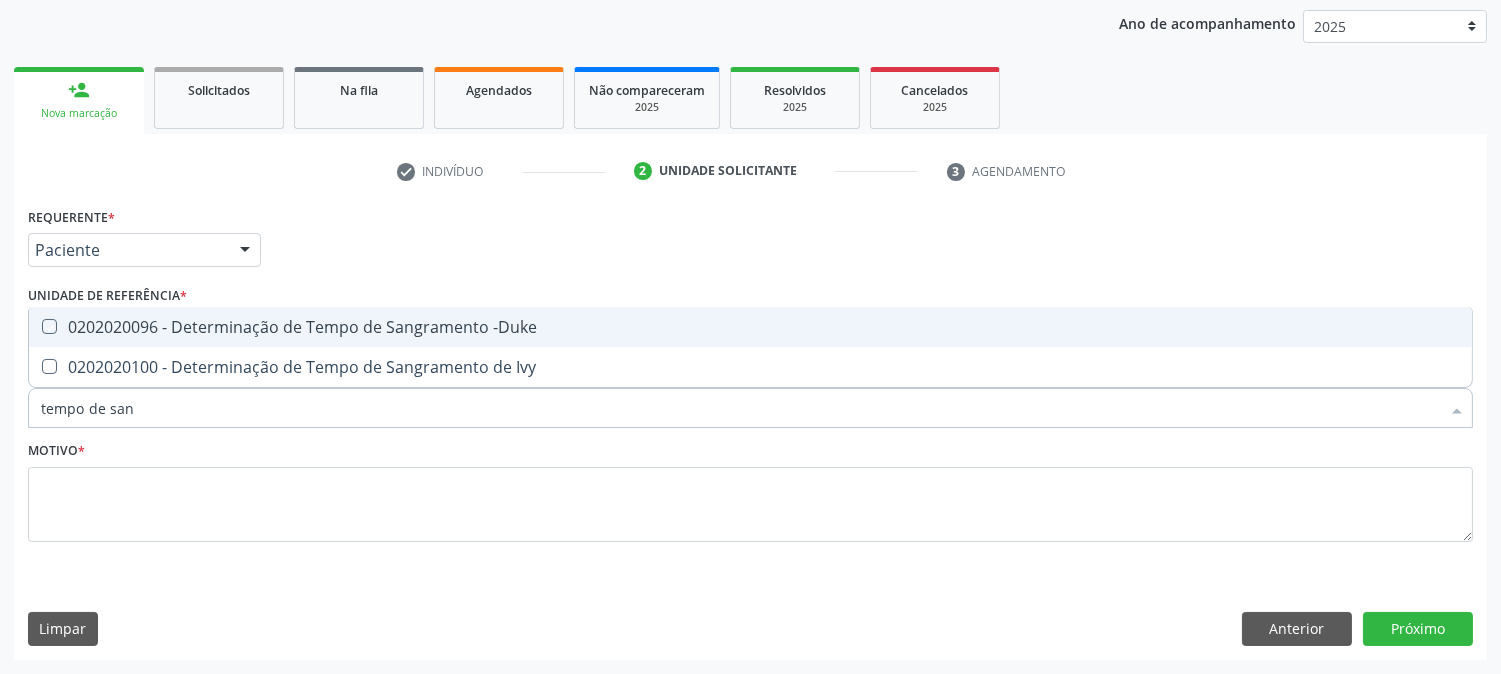 checkbox on "true" 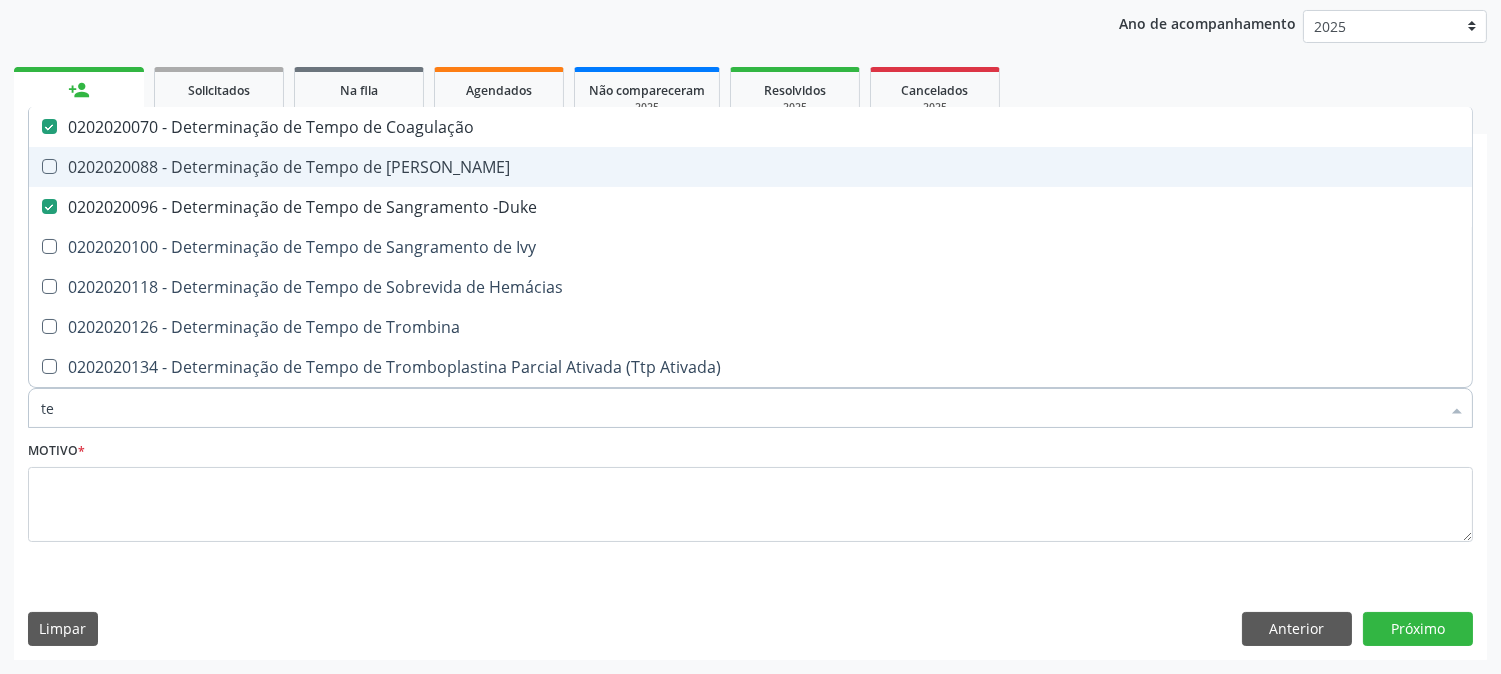 type on "t" 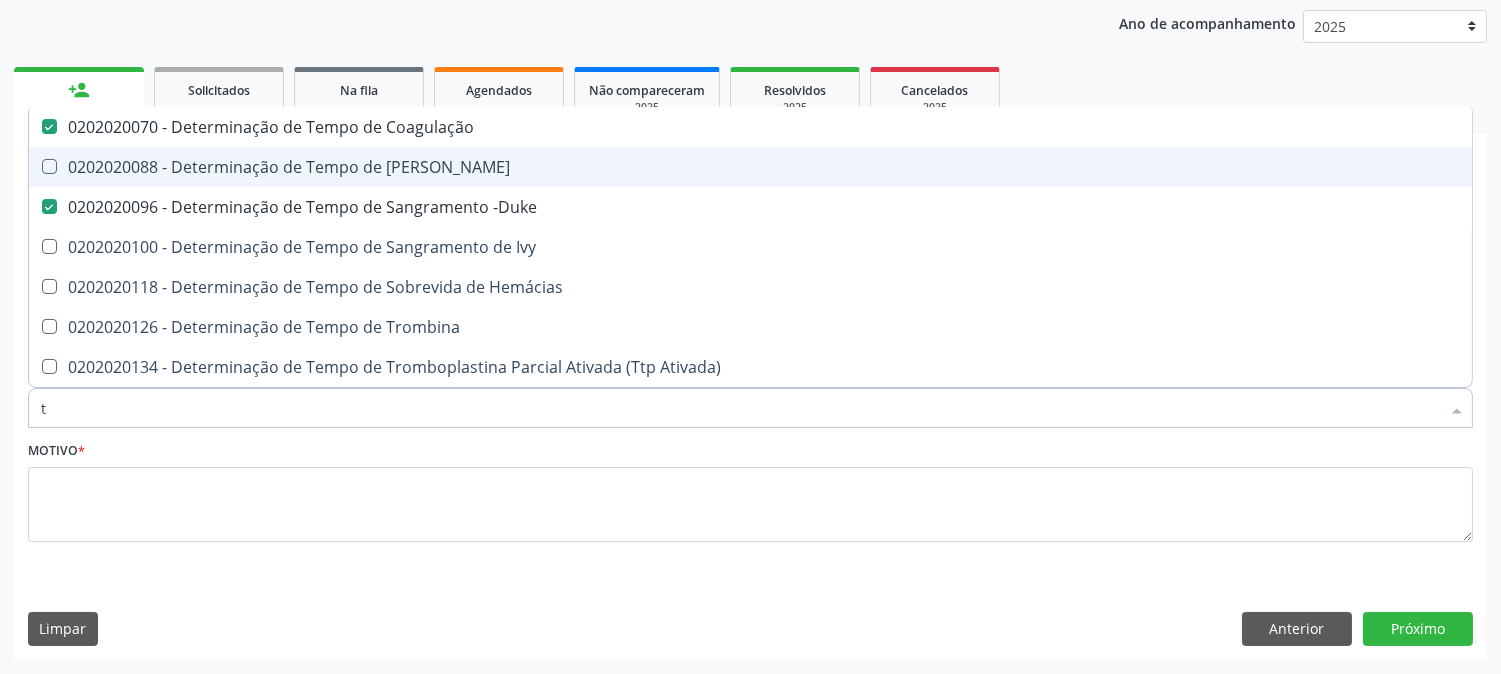 type 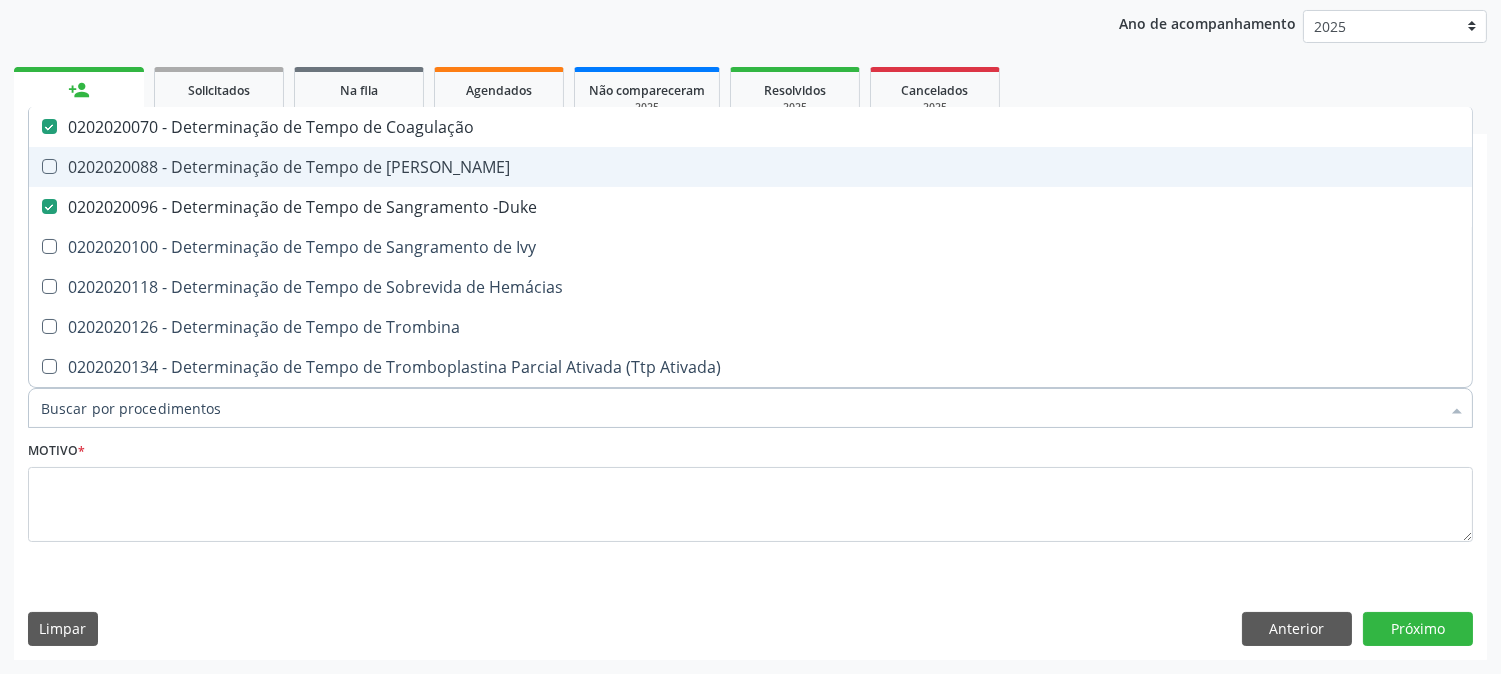 checkbox on "false" 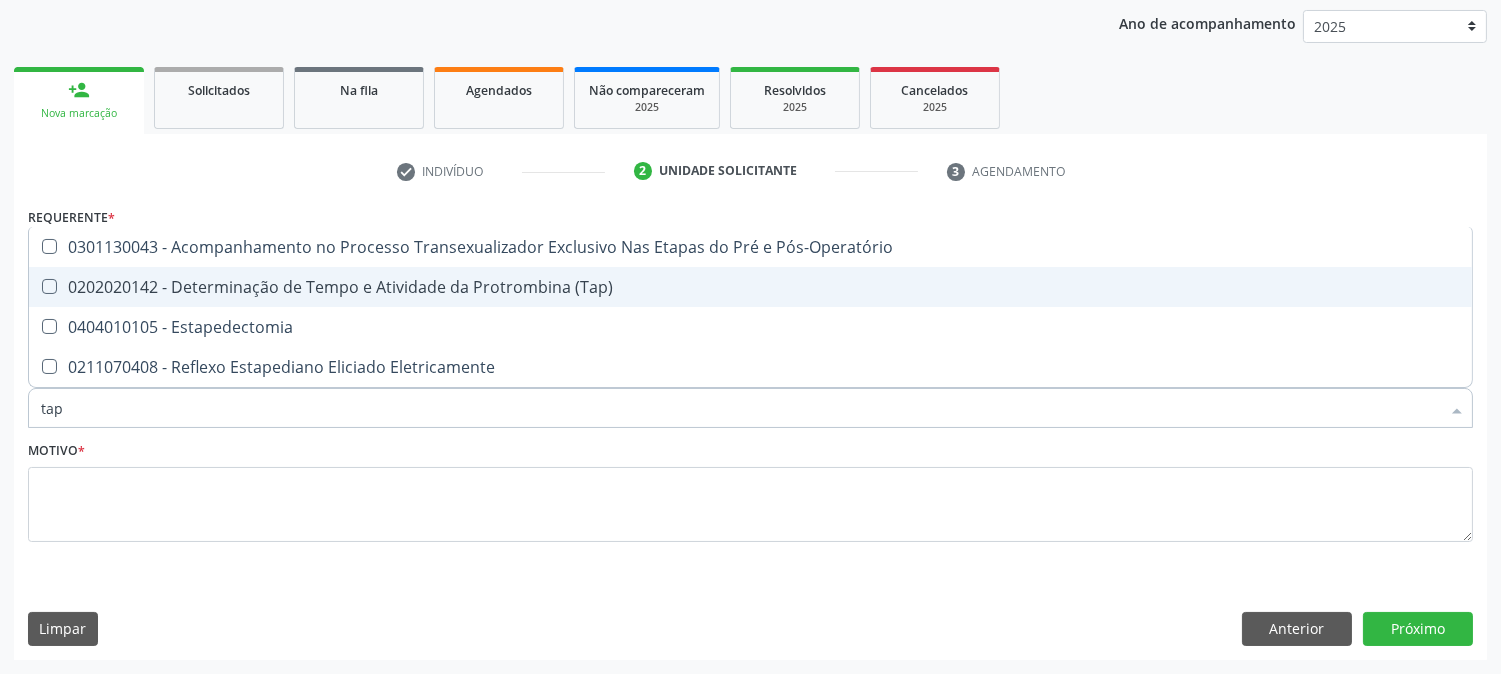 click on "0202020142 - Determinação de Tempo e Atividade da Protrombina (Tap)" at bounding box center (750, 287) 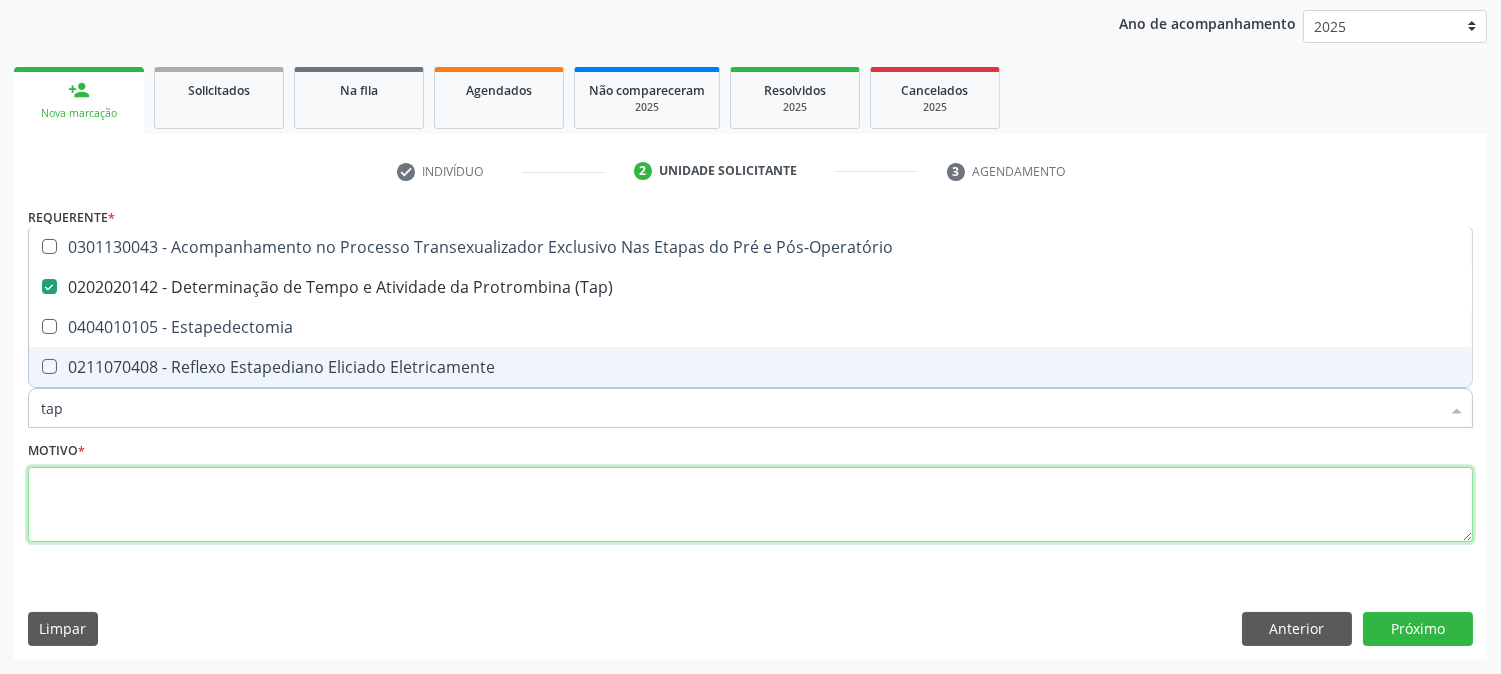 click at bounding box center (750, 505) 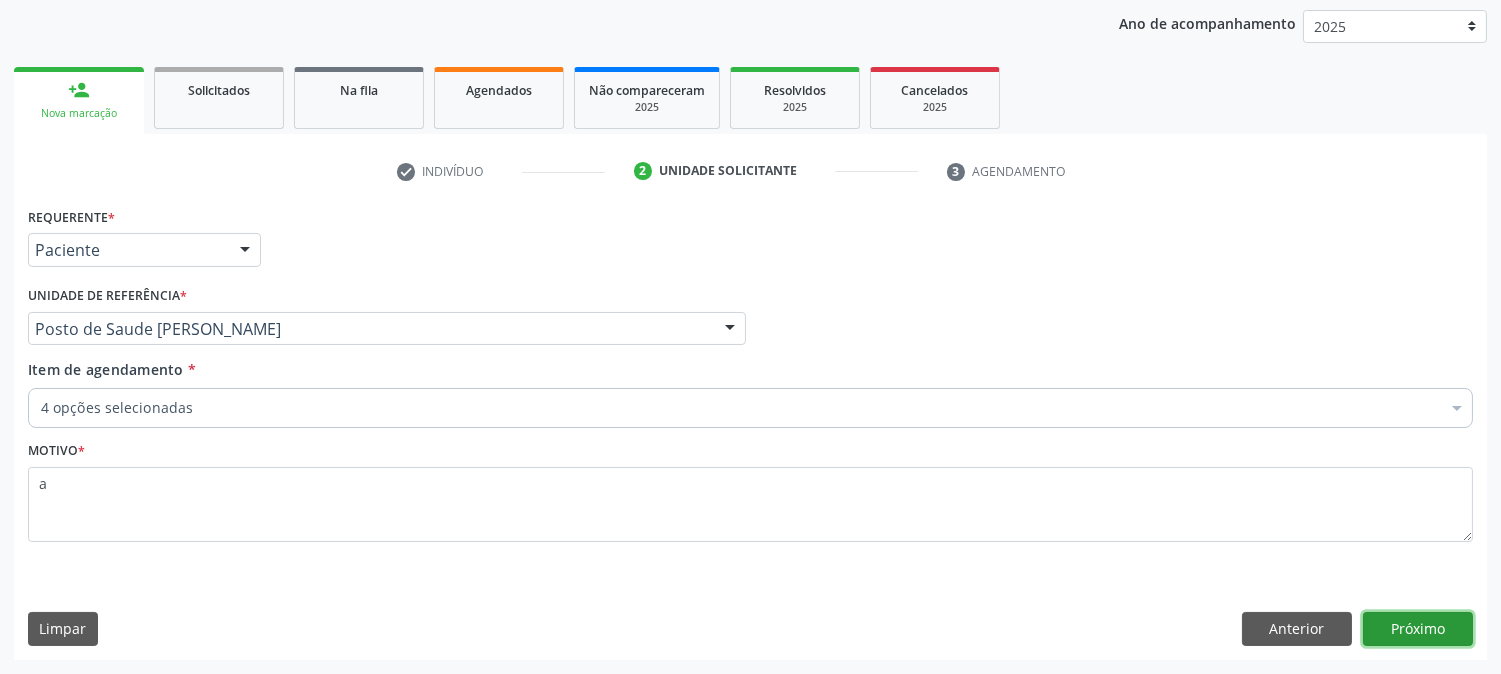 click on "Próximo" at bounding box center (1418, 629) 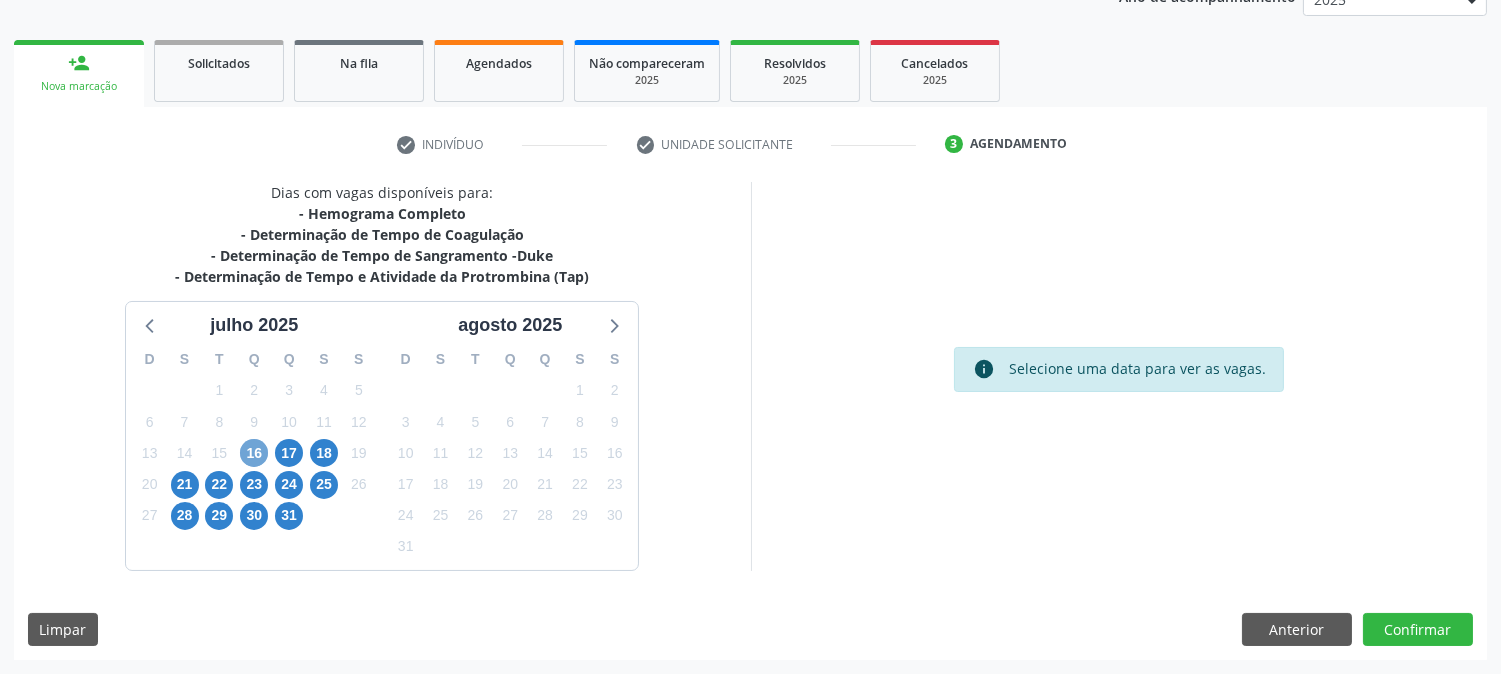 click on "16" at bounding box center [254, 453] 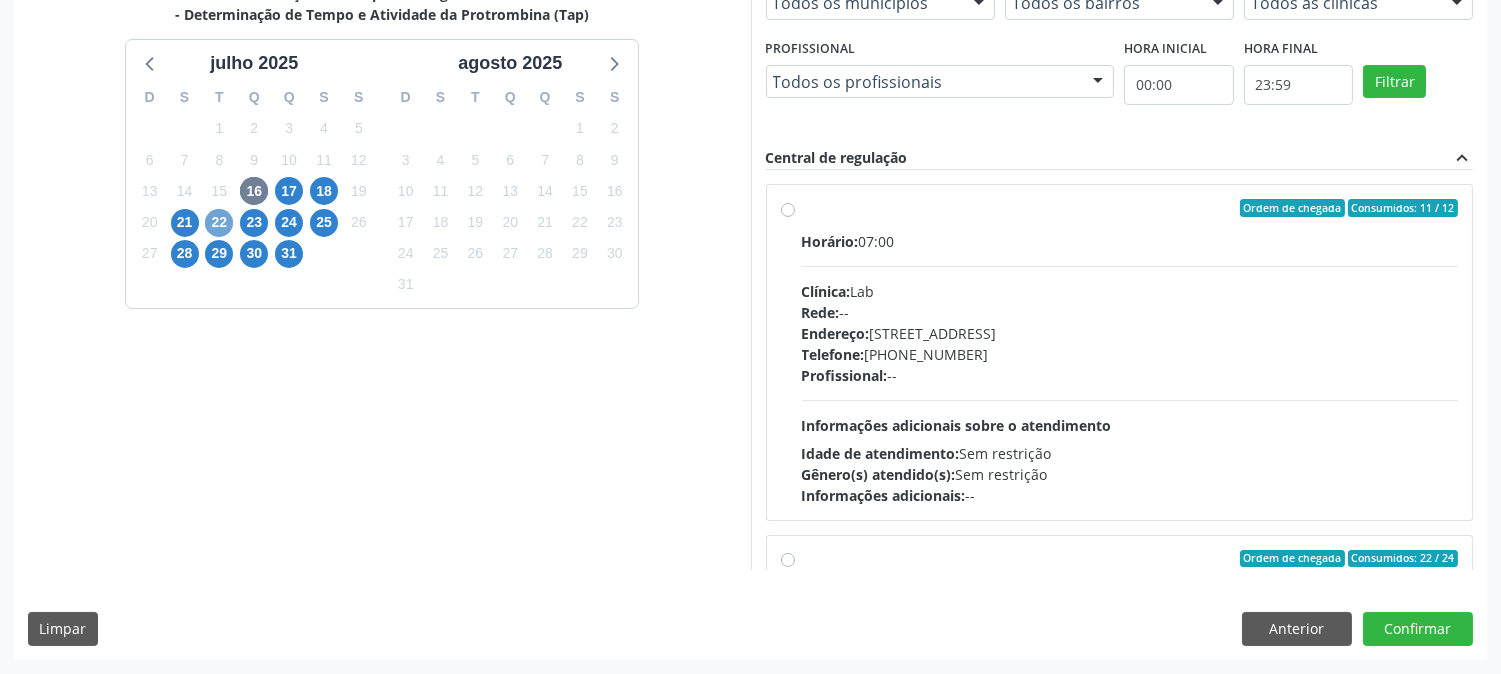 click on "22" at bounding box center [219, 223] 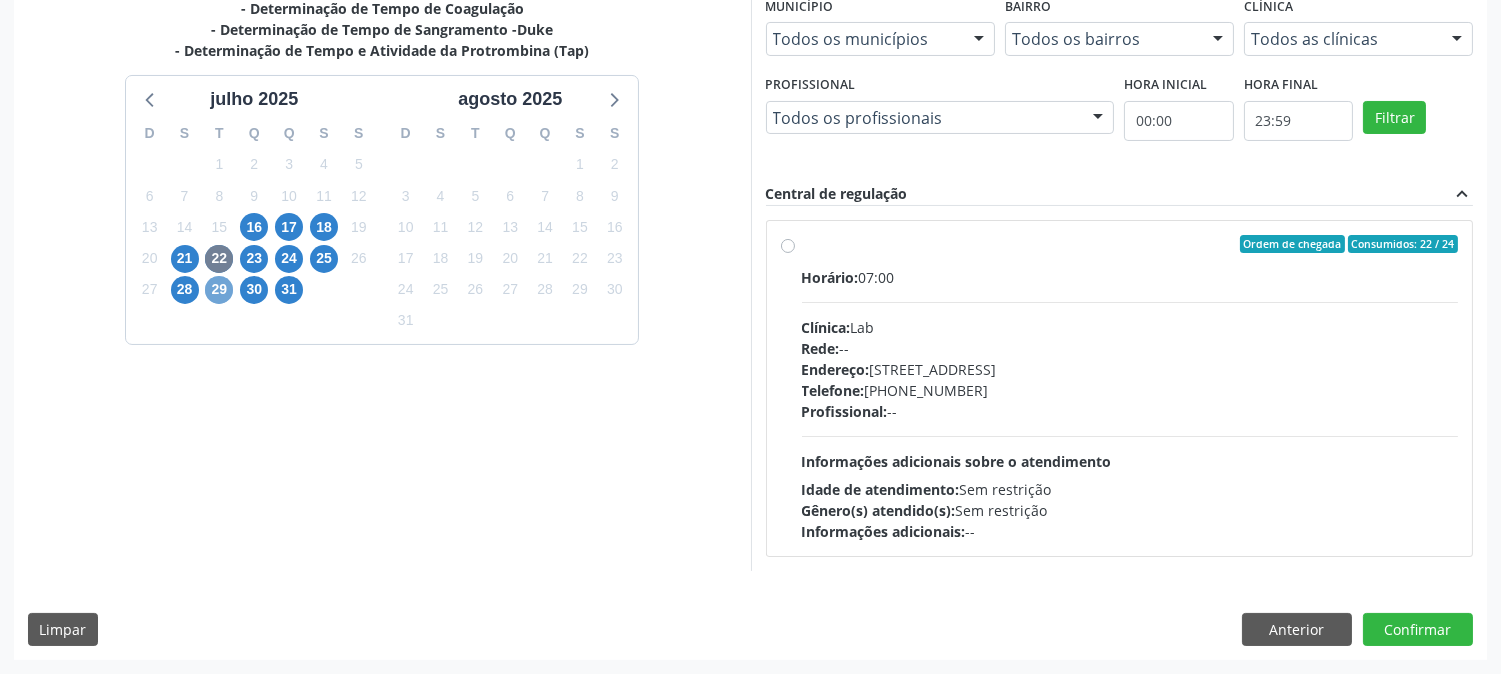click on "29" at bounding box center [219, 290] 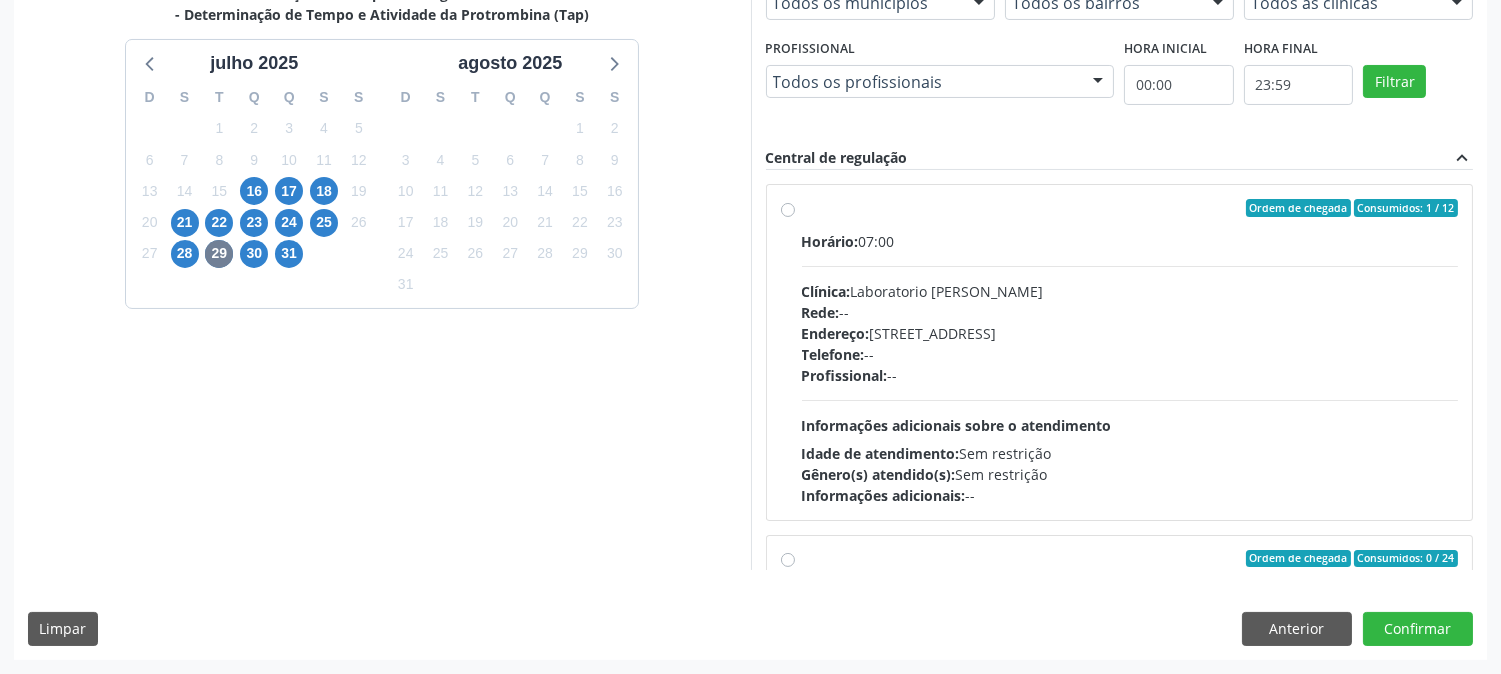 click on "Clínica:  S B Laboratorio de Analise Clinica" at bounding box center (1130, 1342) 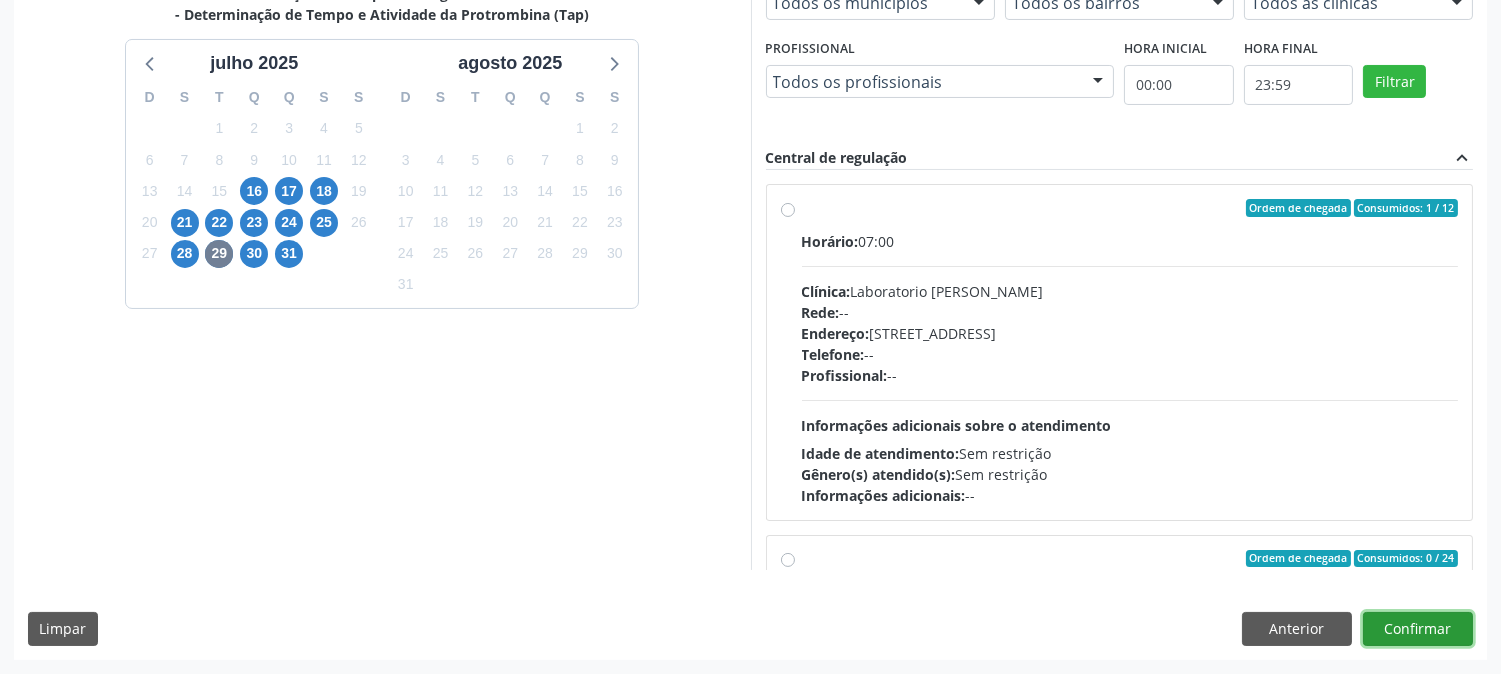 click on "Confirmar" at bounding box center [1418, 629] 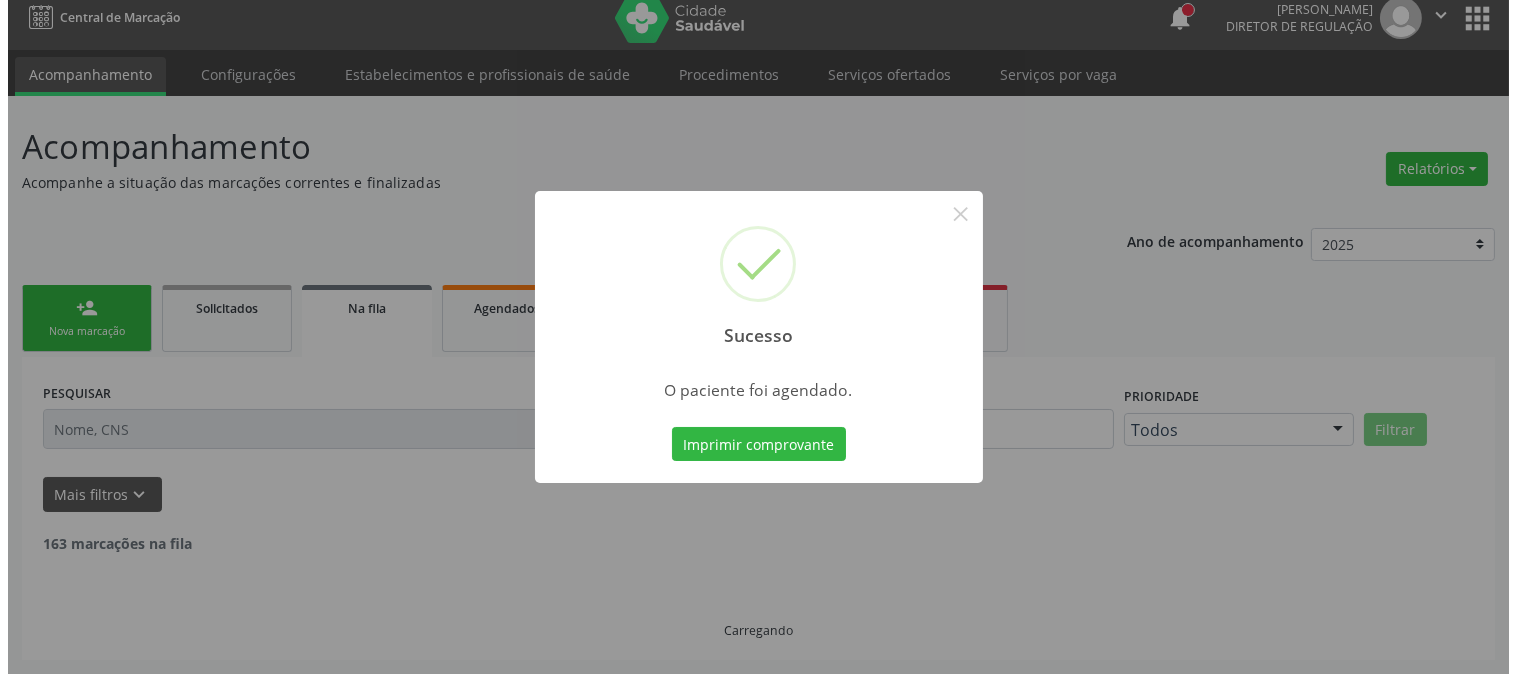 scroll, scrollTop: 0, scrollLeft: 0, axis: both 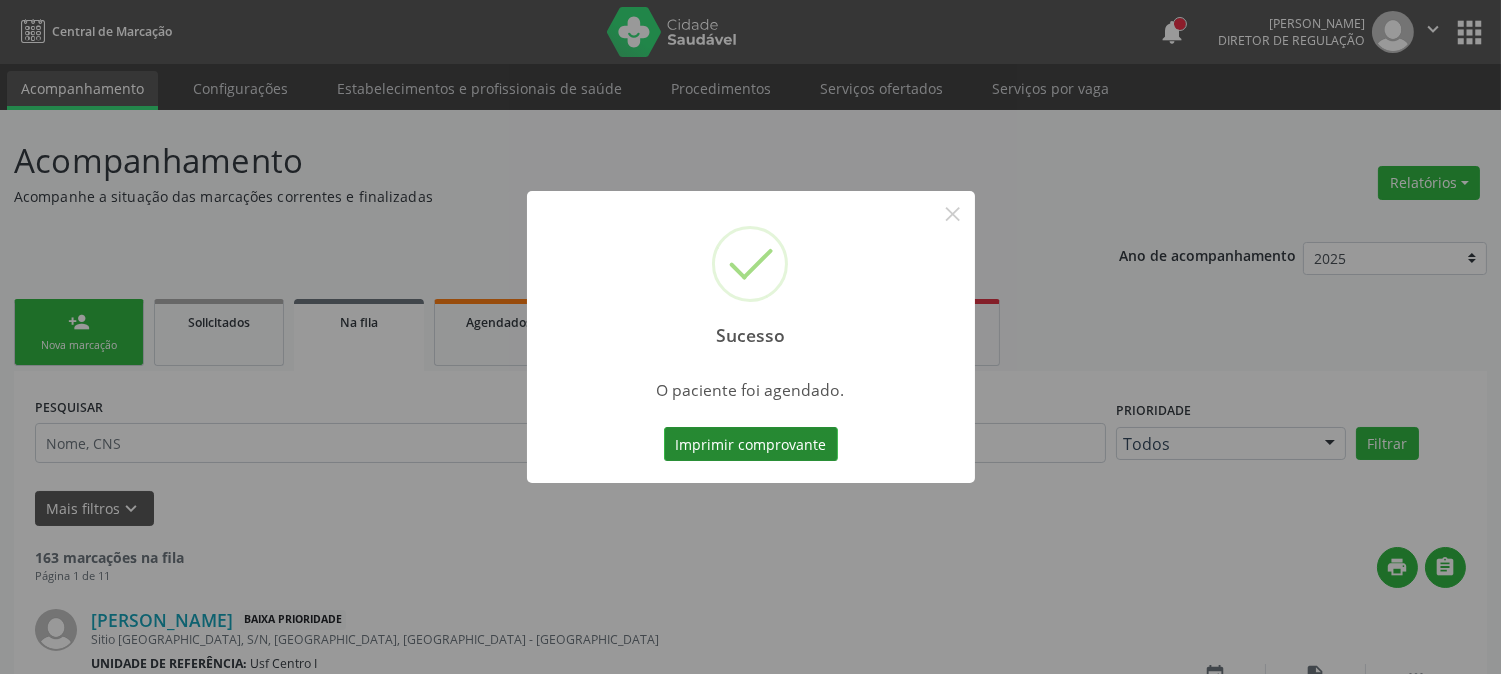 click on "Imprimir comprovante" at bounding box center [751, 444] 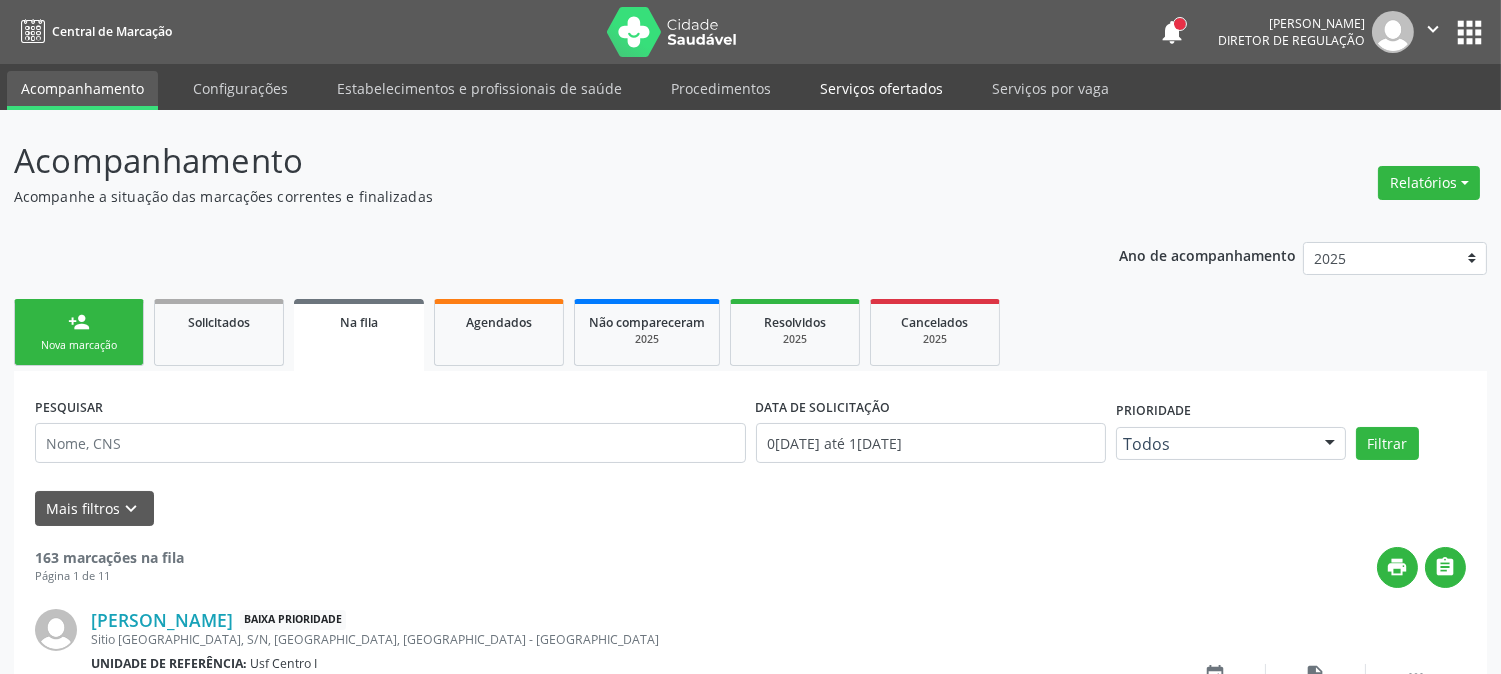 click on "Serviços ofertados" at bounding box center [881, 88] 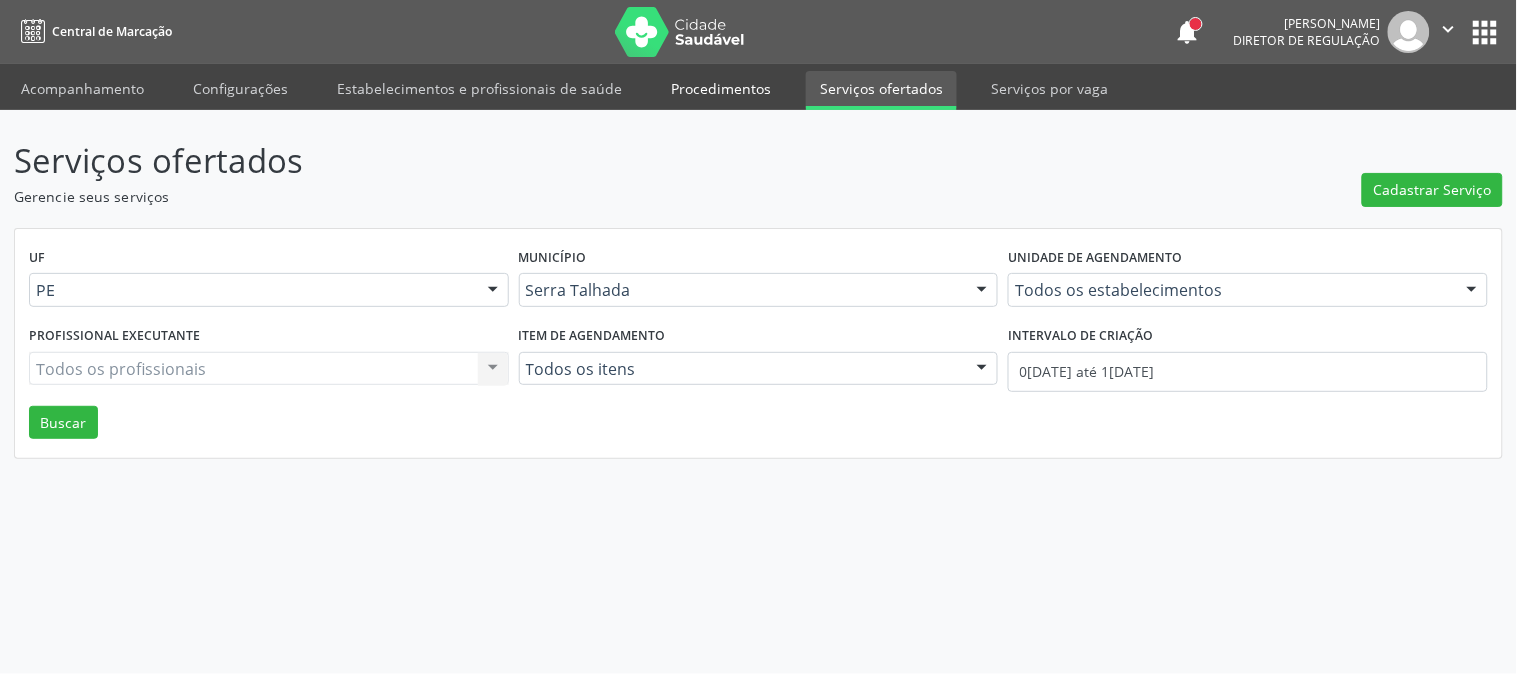 click on "Procedimentos" at bounding box center (721, 88) 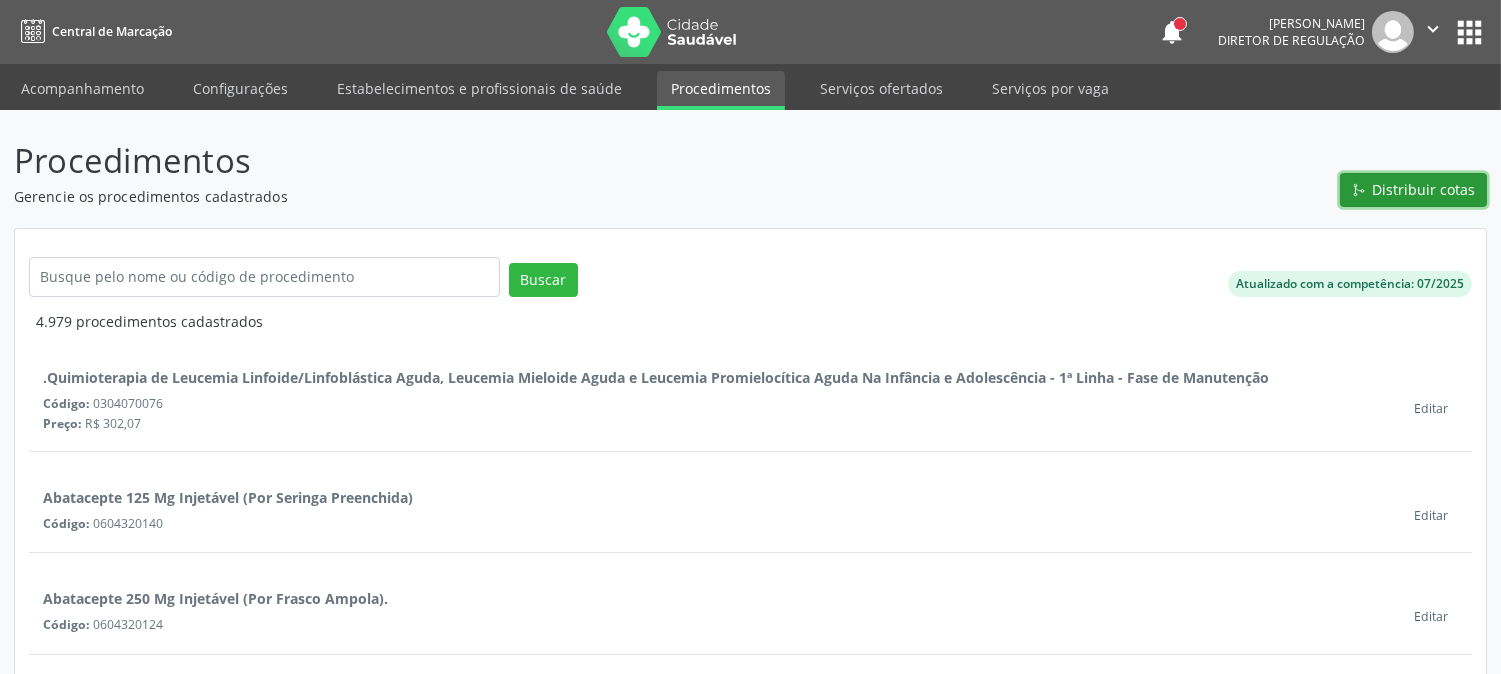 click on "Distribuir cotas" at bounding box center [1424, 189] 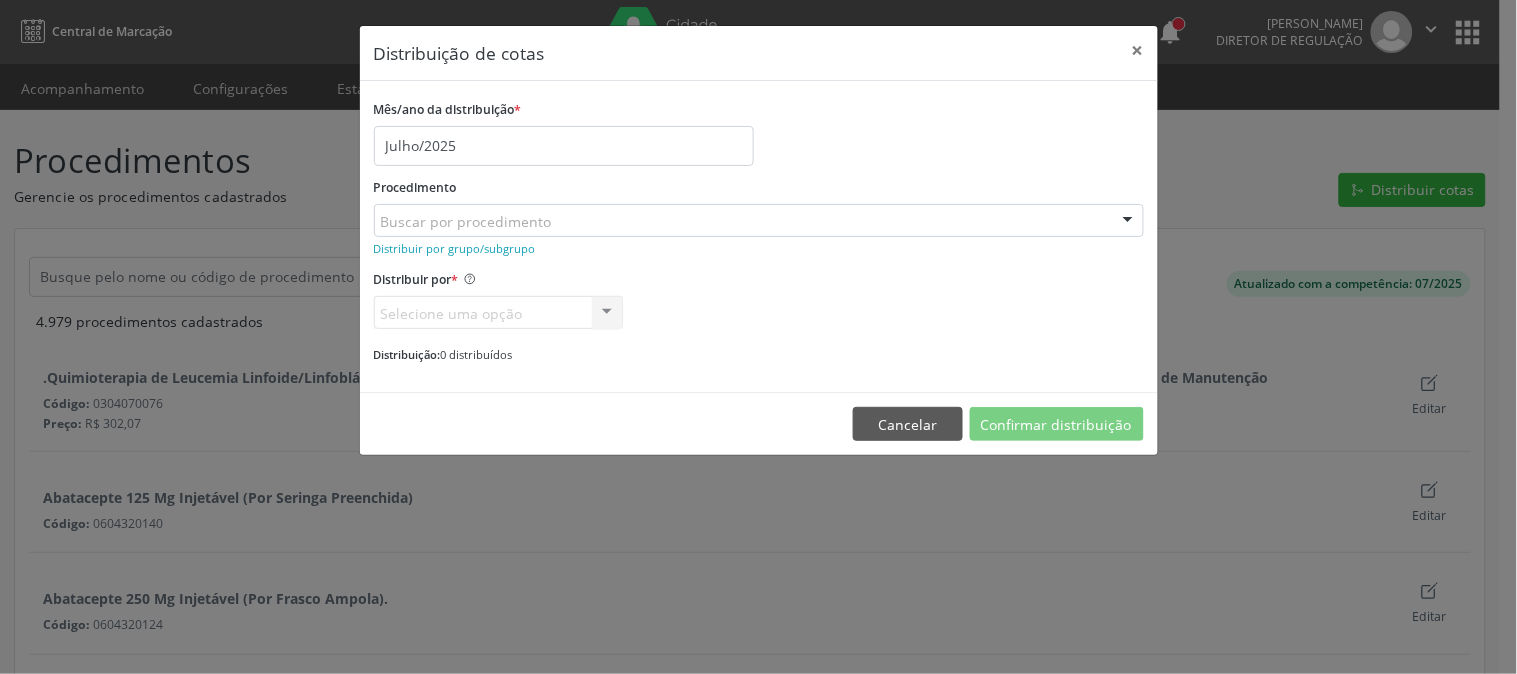 click on "Buscar por procedimento" at bounding box center (759, 221) 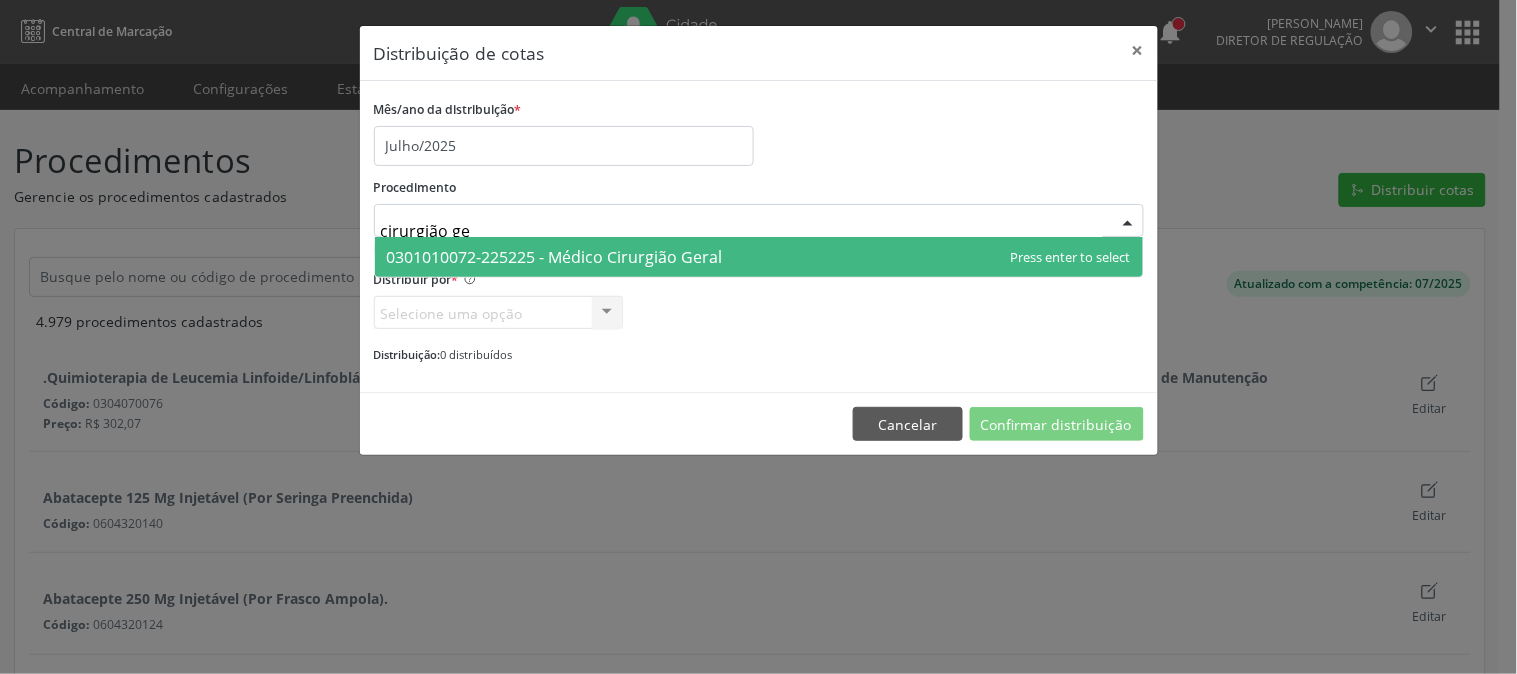type on "cirurgião ger" 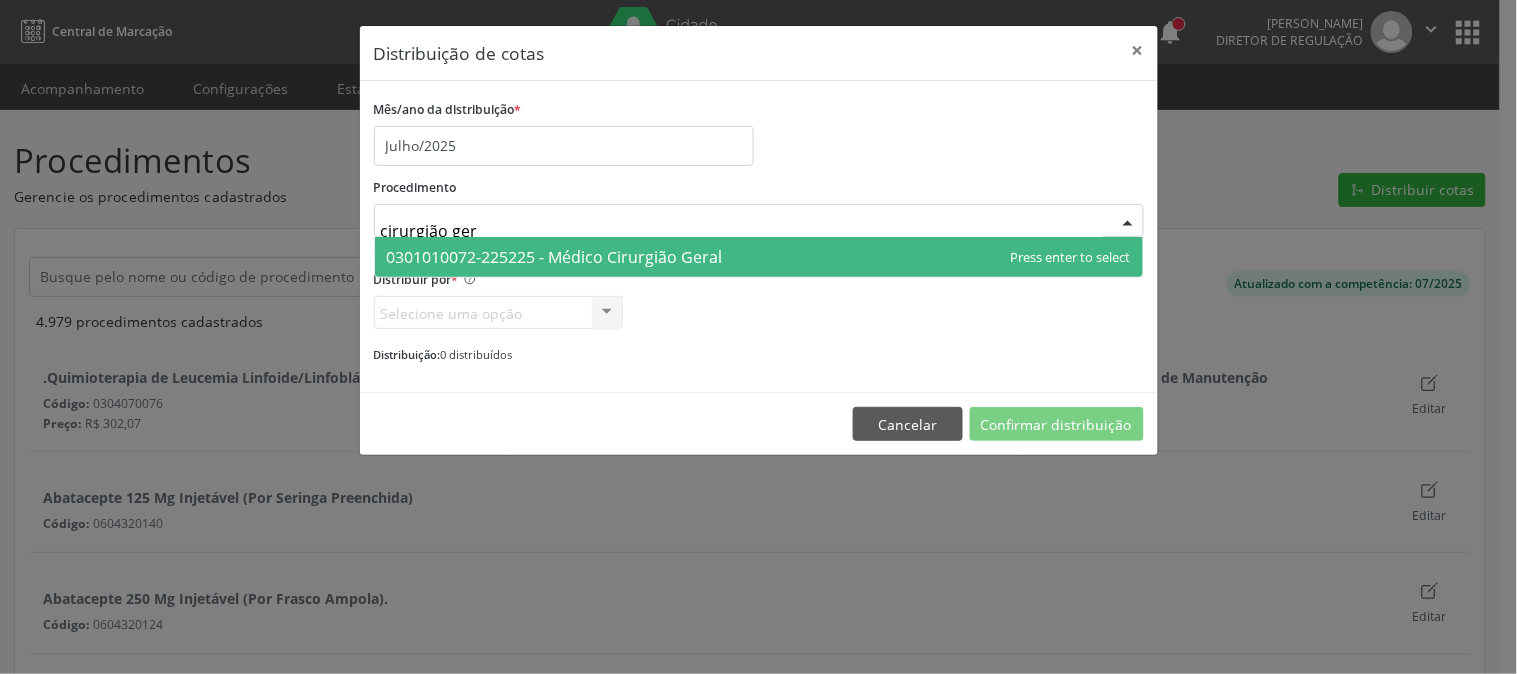 click on "0301010072-225225 - Médico Cirurgião Geral" at bounding box center [759, 257] 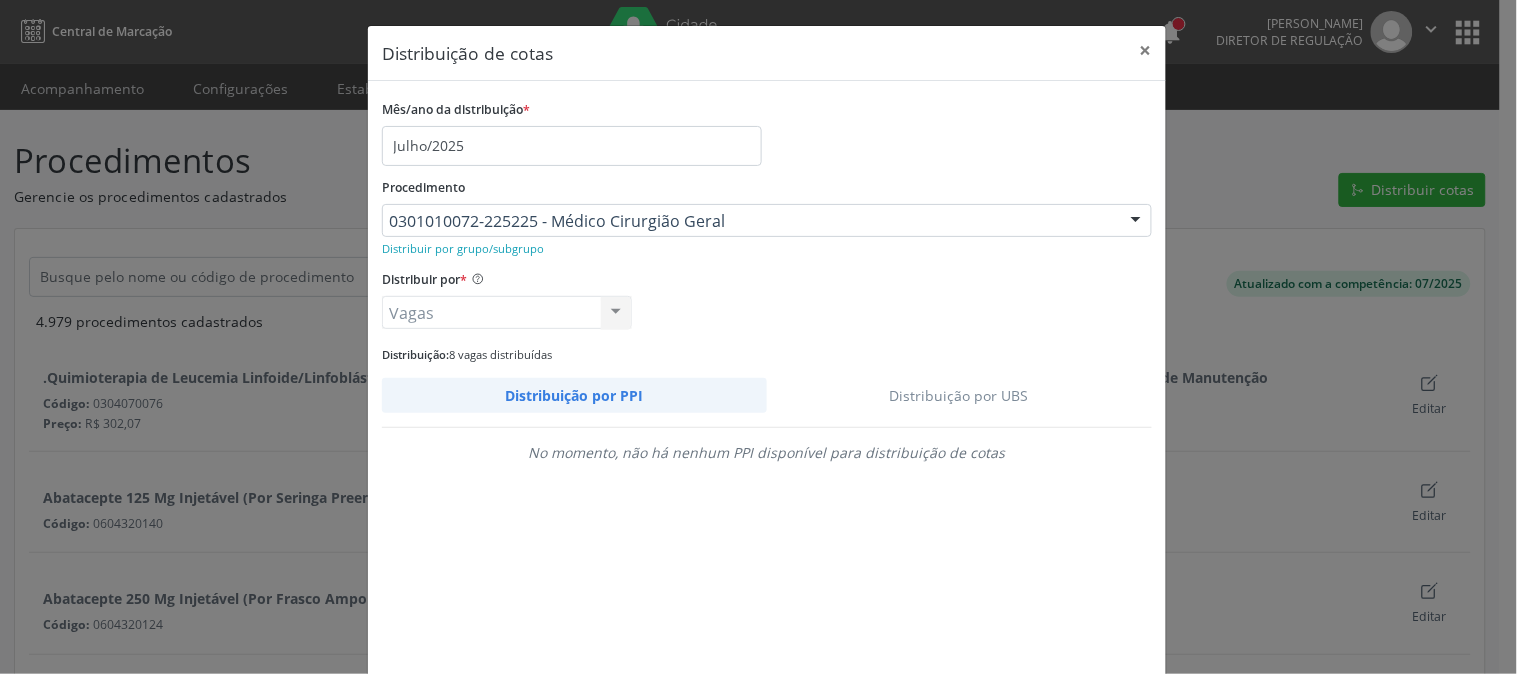 click on "Distribuição por UBS" at bounding box center (960, 395) 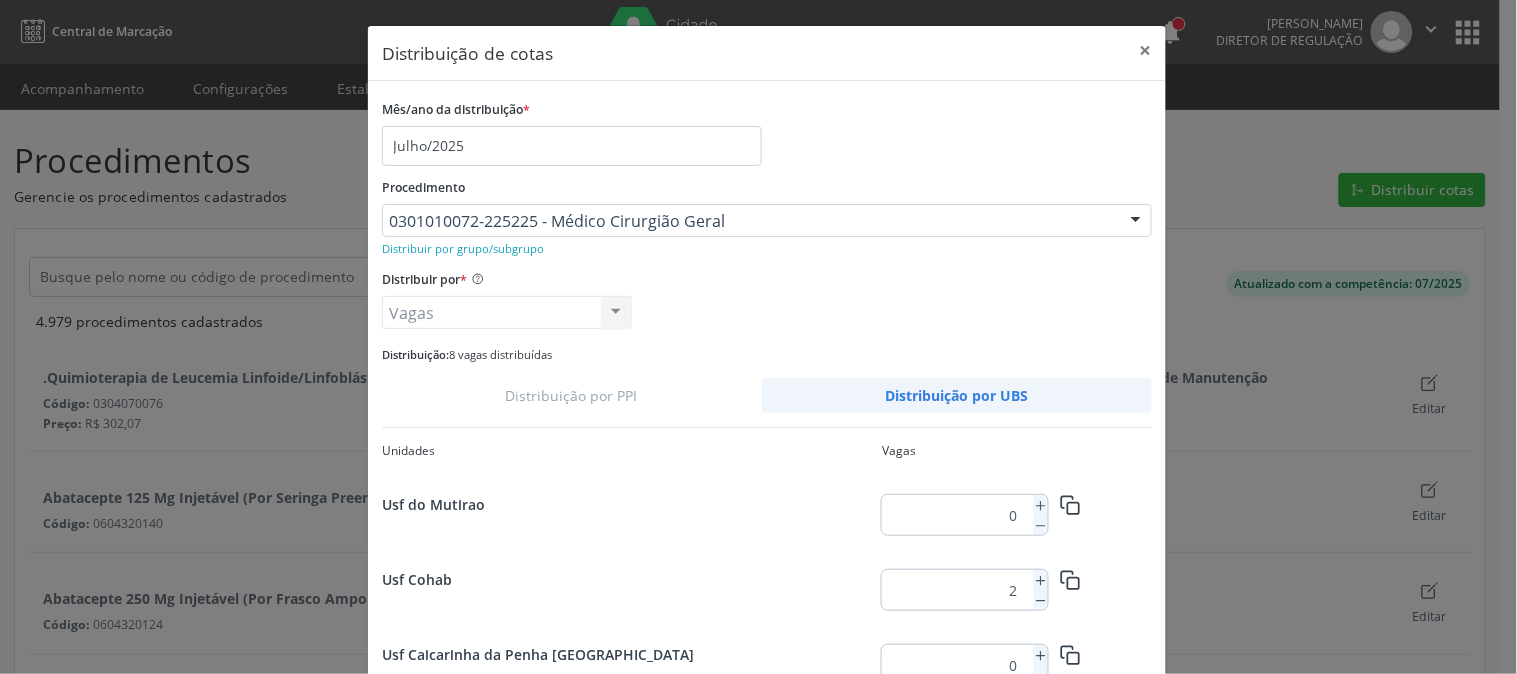 scroll, scrollTop: 807, scrollLeft: 0, axis: vertical 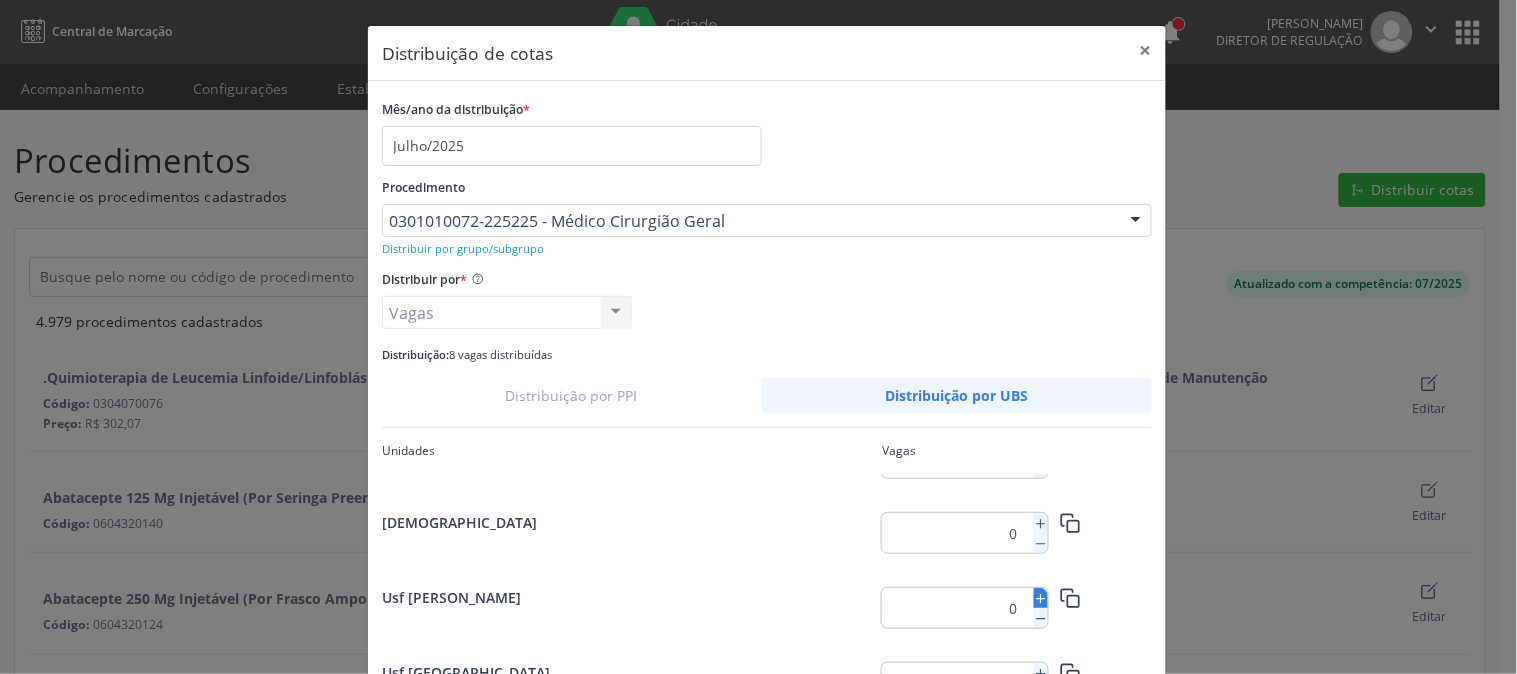 click 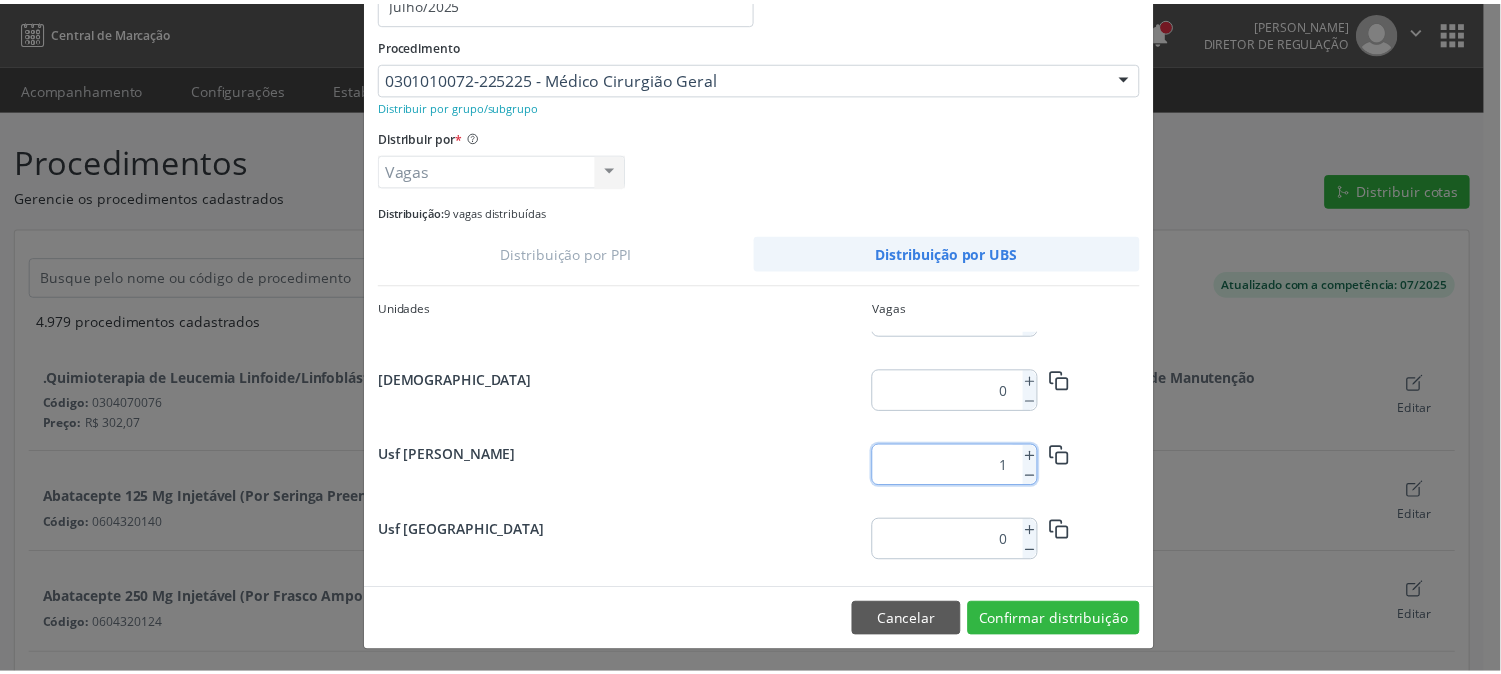 scroll, scrollTop: 145, scrollLeft: 0, axis: vertical 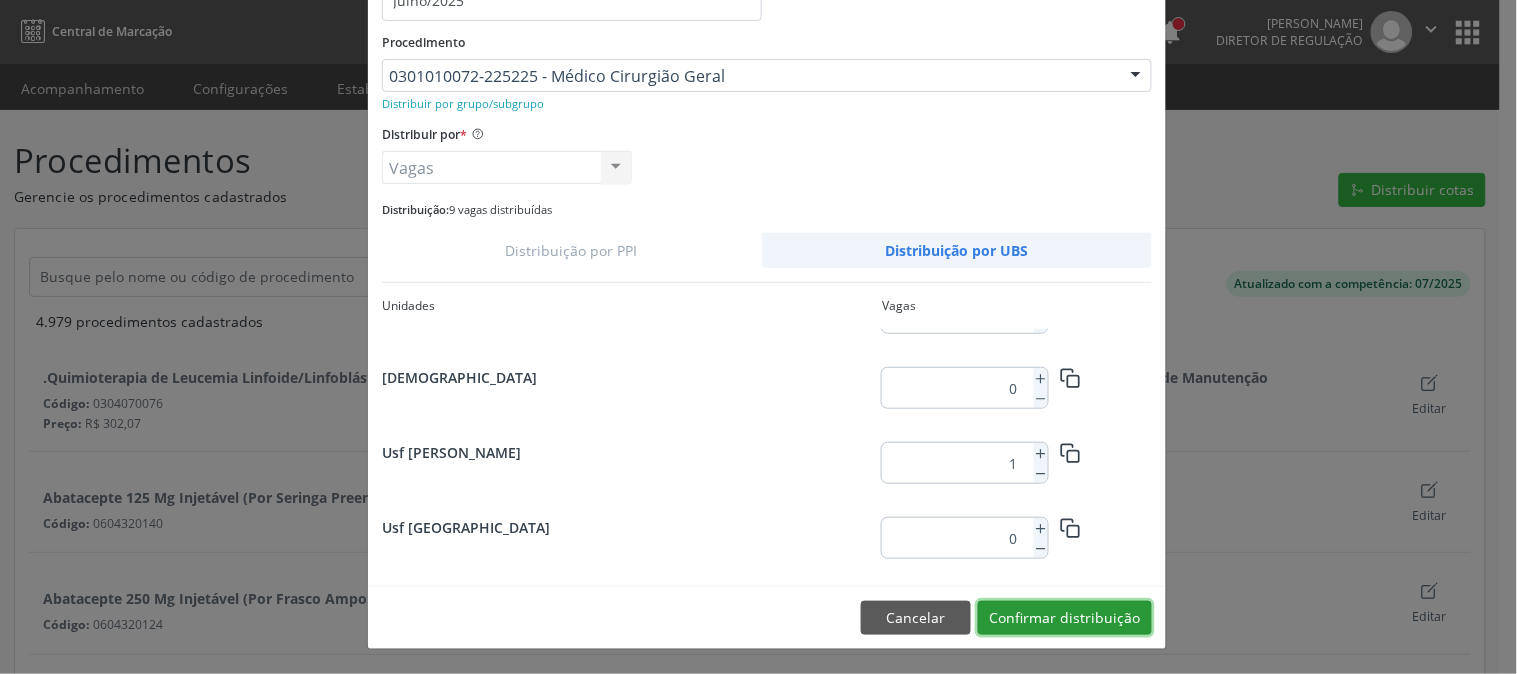 click on "Confirmar distribuição" at bounding box center [1065, 618] 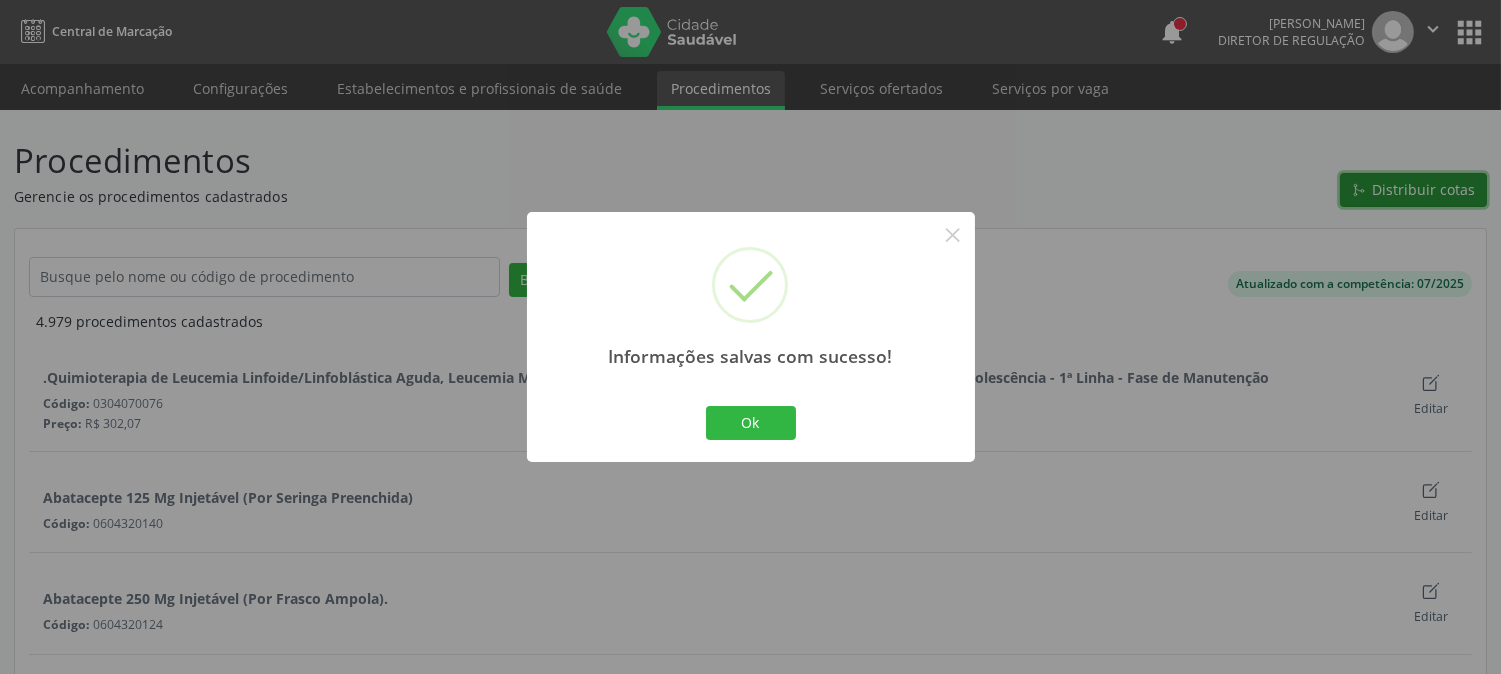 scroll, scrollTop: 0, scrollLeft: 0, axis: both 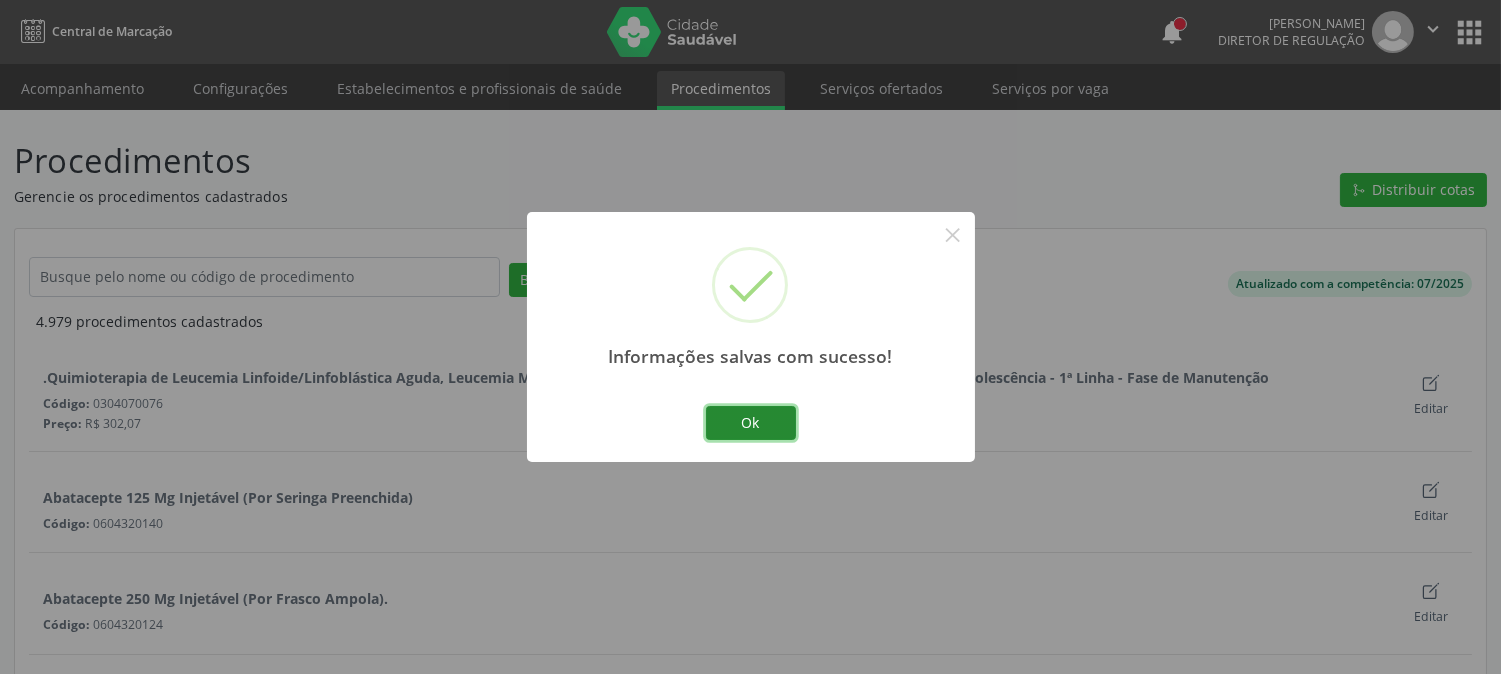 click on "Ok" at bounding box center [751, 423] 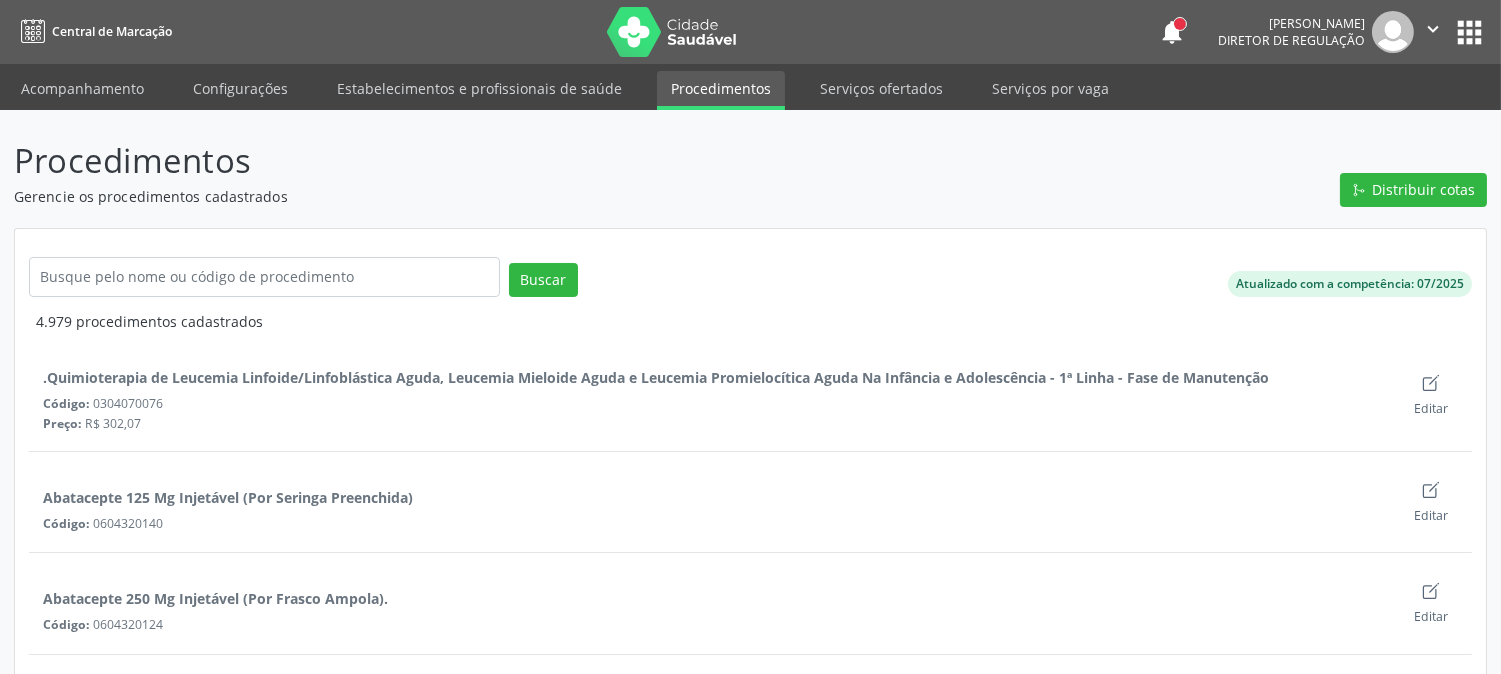 click on "apps" at bounding box center (1469, 32) 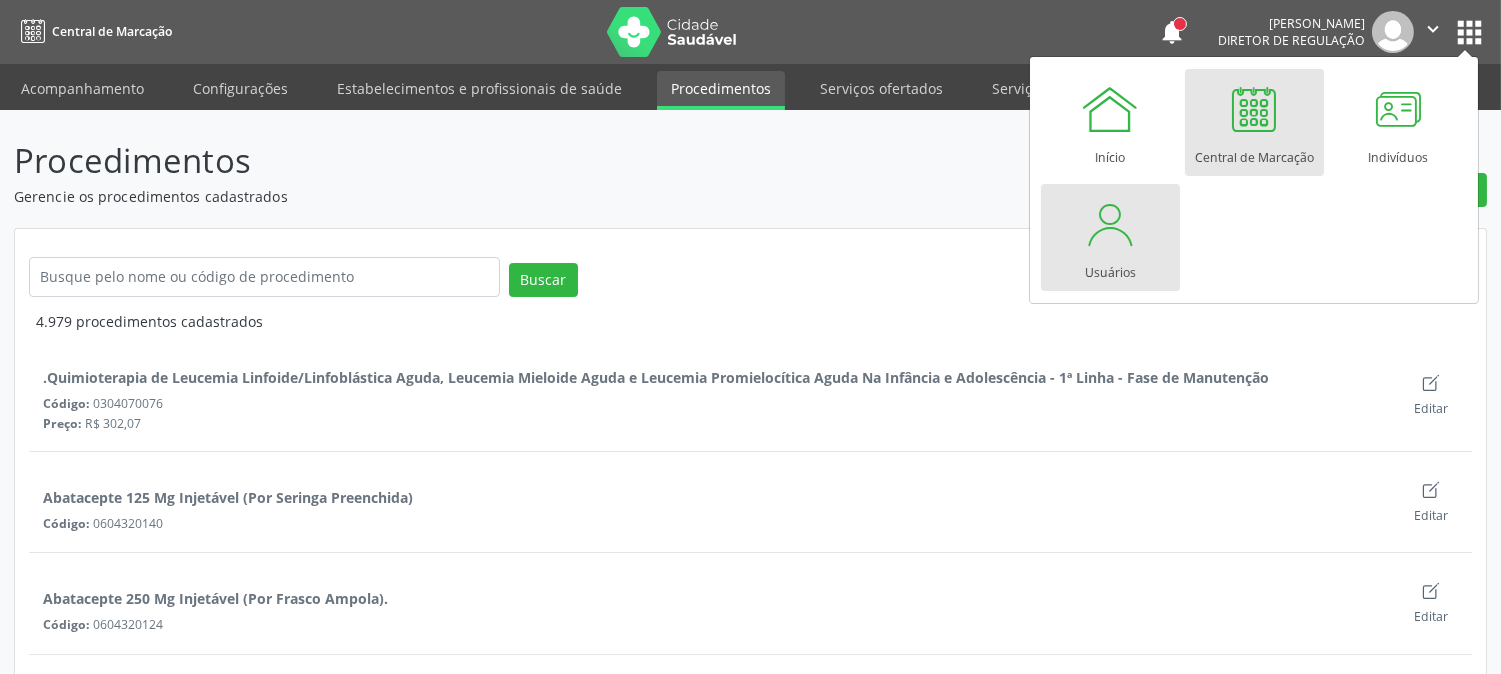 click at bounding box center (1110, 224) 